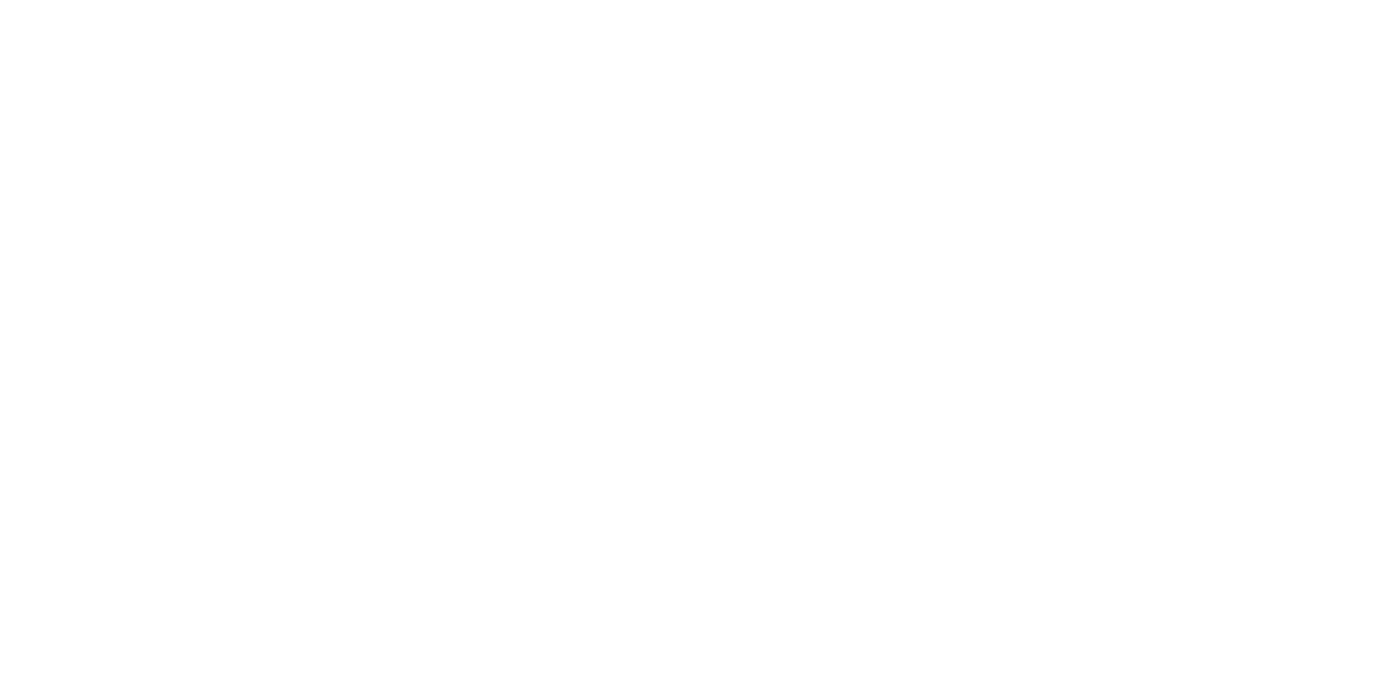 scroll, scrollTop: 0, scrollLeft: 0, axis: both 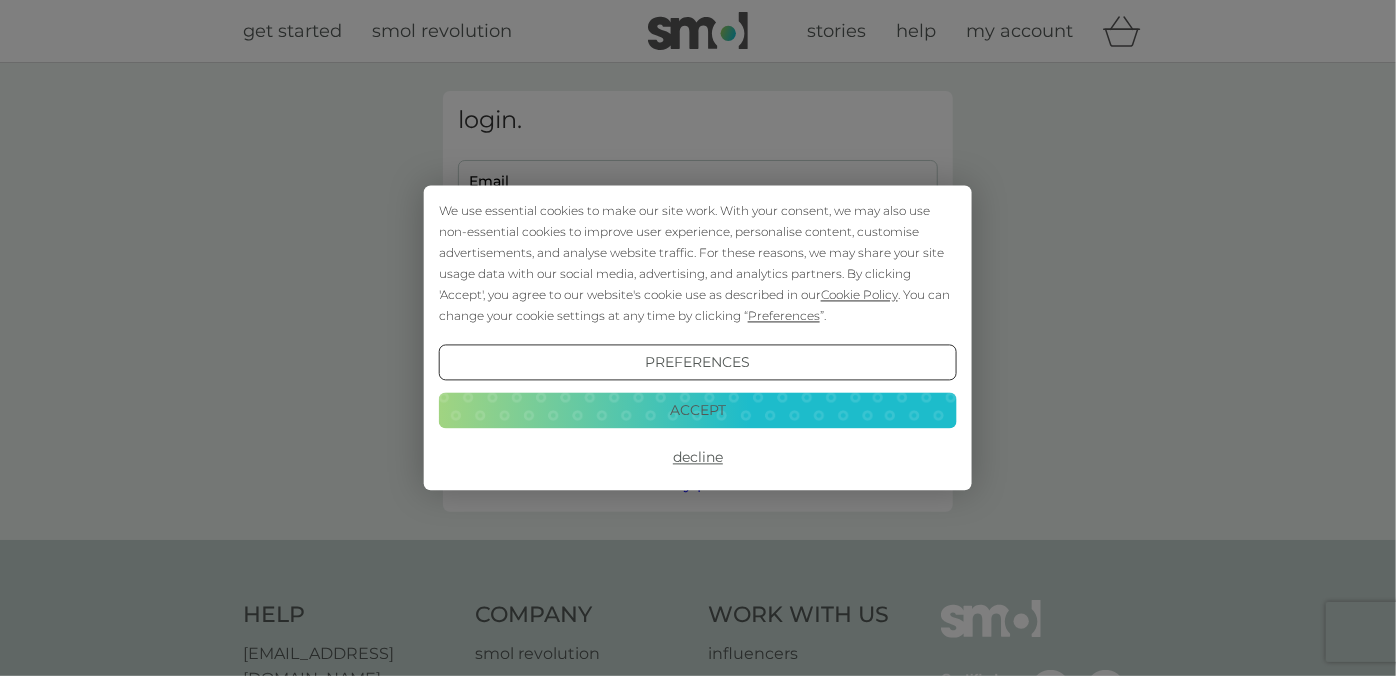 click on "Accept" at bounding box center [698, 410] 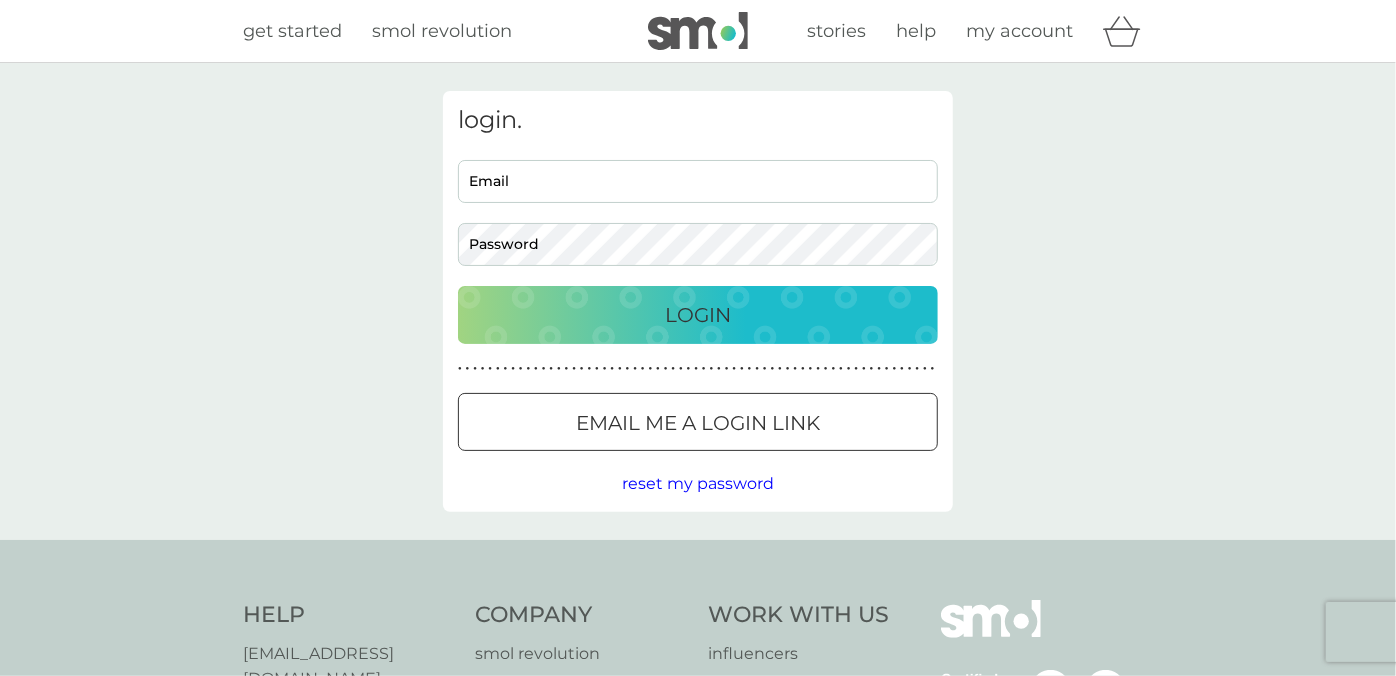 click on "Email" at bounding box center [698, 181] 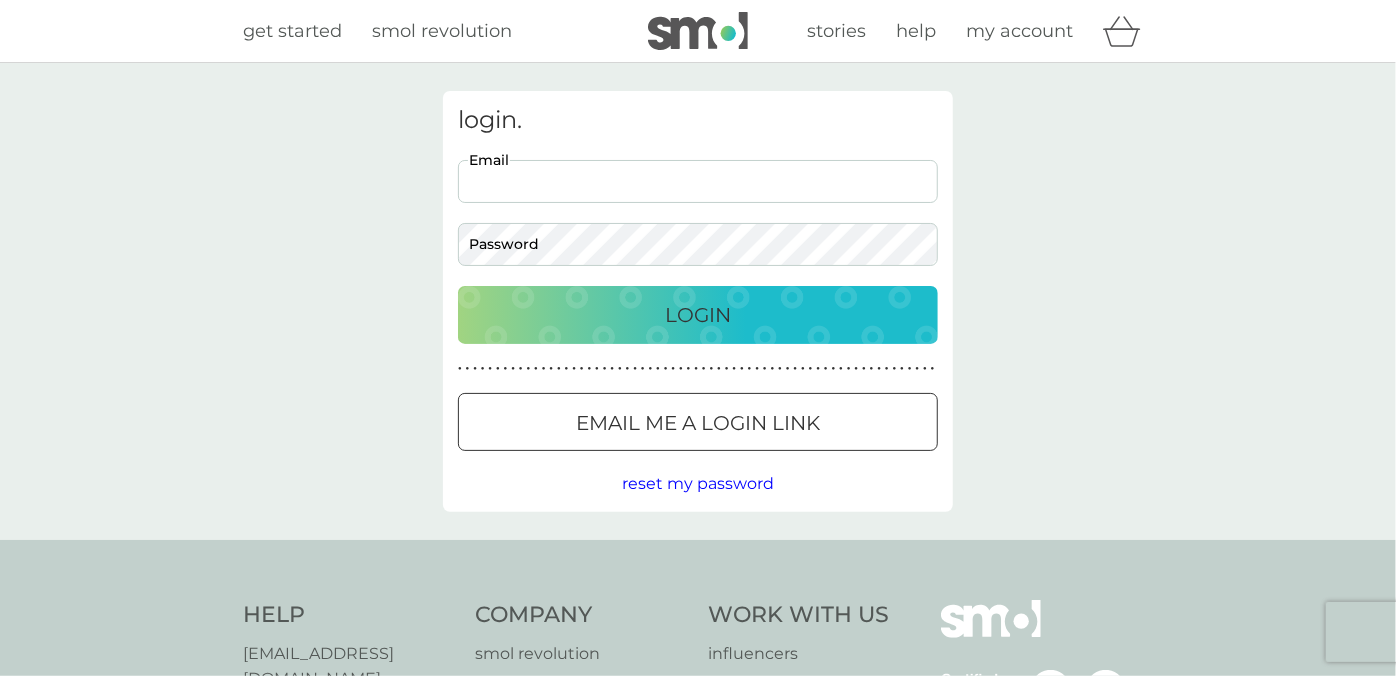 type on "[EMAIL_ADDRESS][DOMAIN_NAME]" 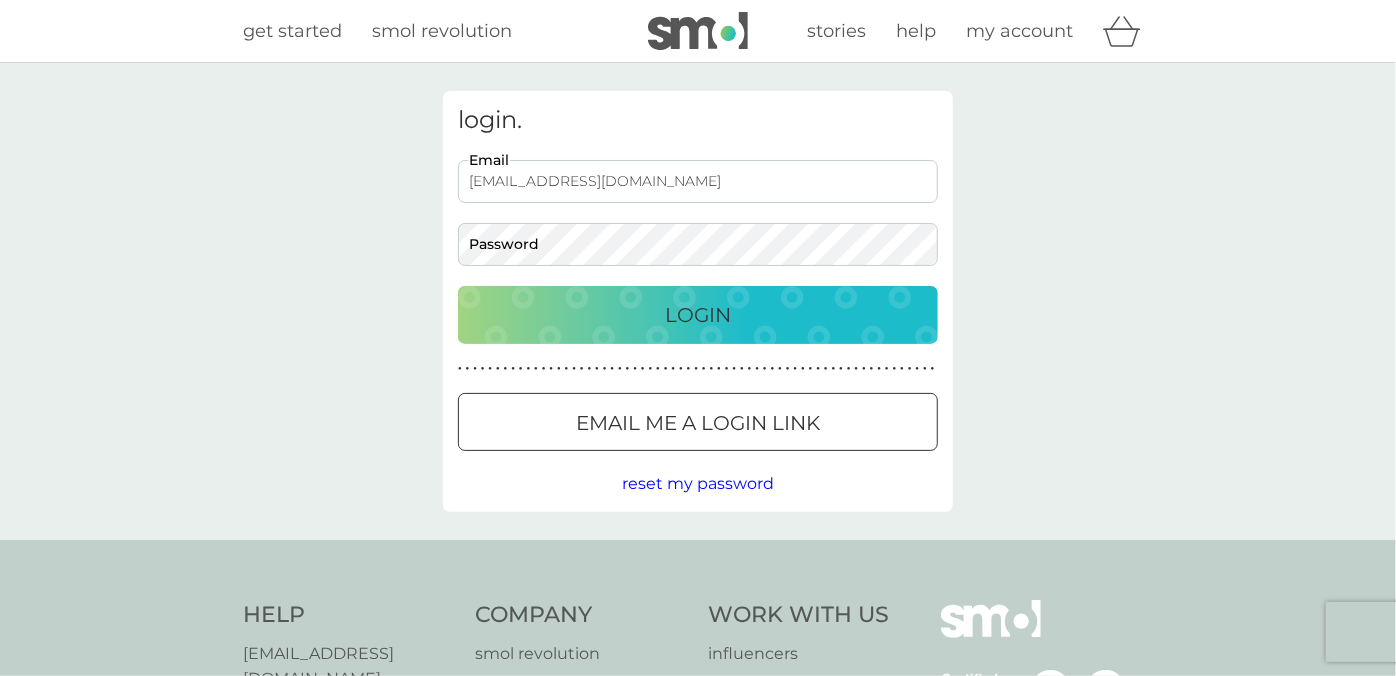 scroll, scrollTop: 0, scrollLeft: 0, axis: both 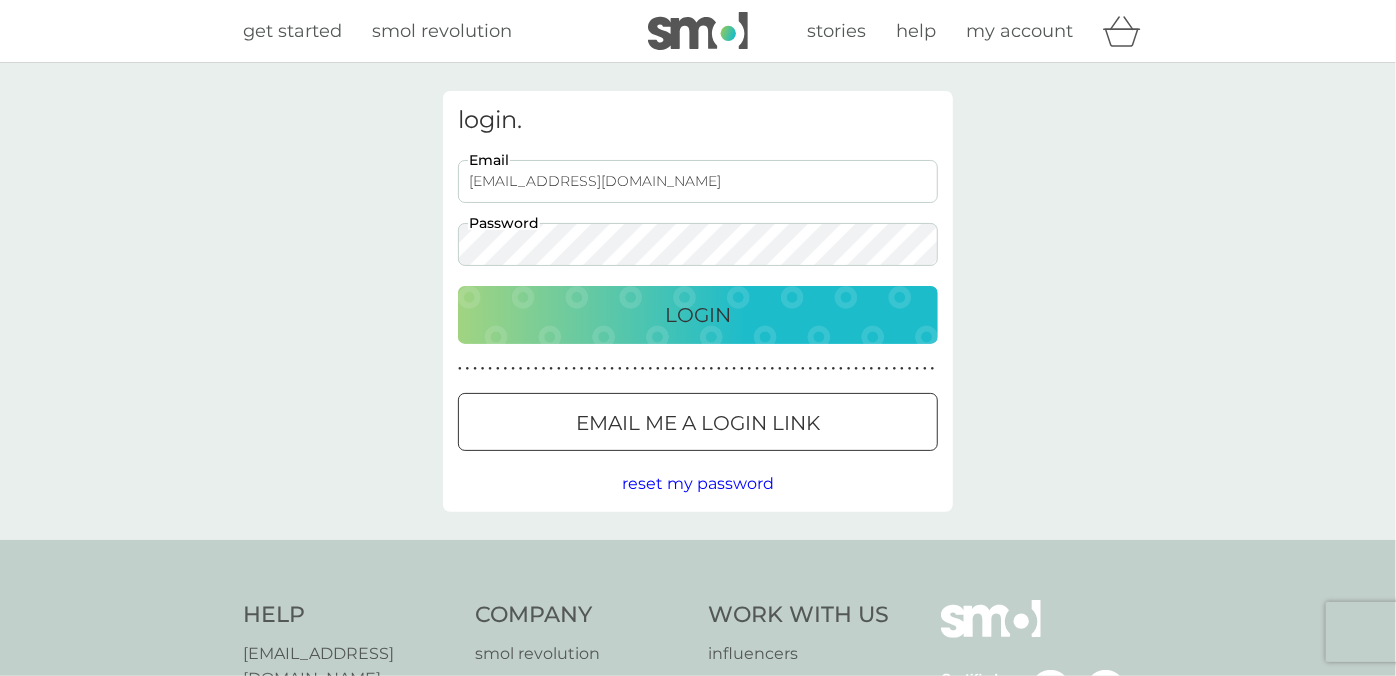 click at bounding box center [458, 223] 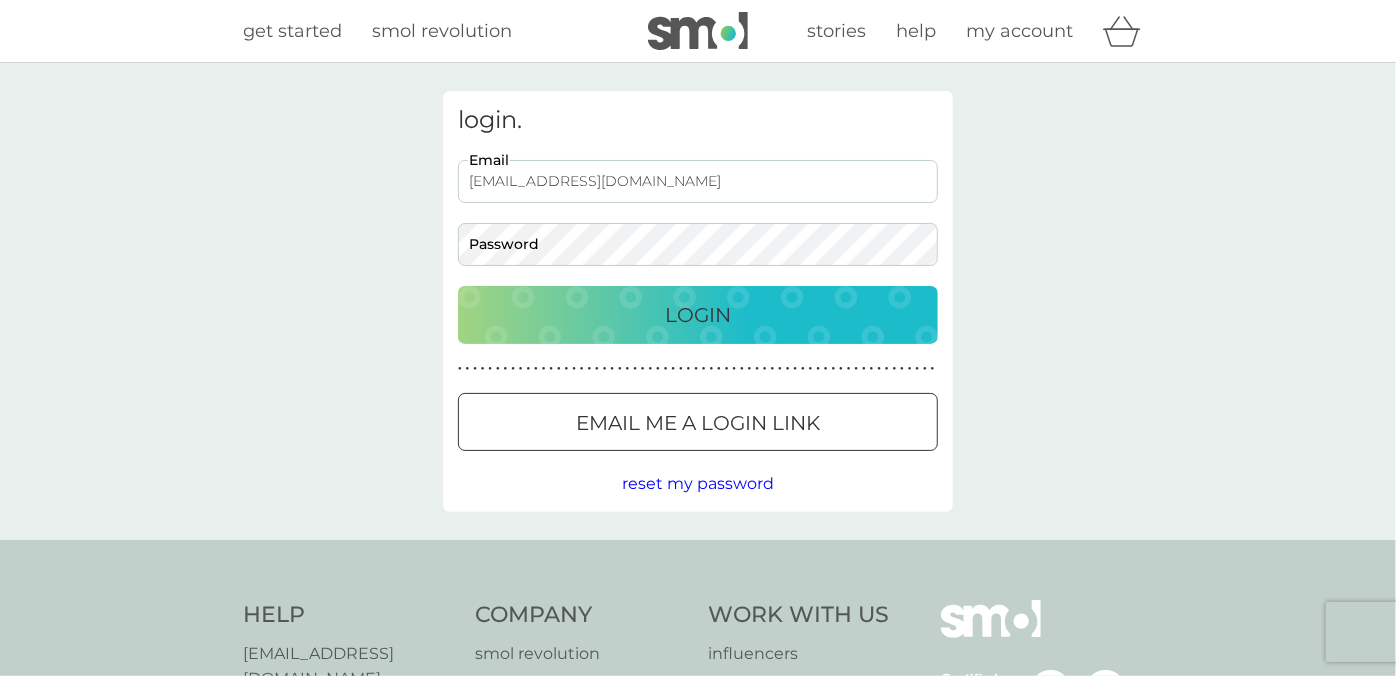 click on "reset my password" at bounding box center [698, 483] 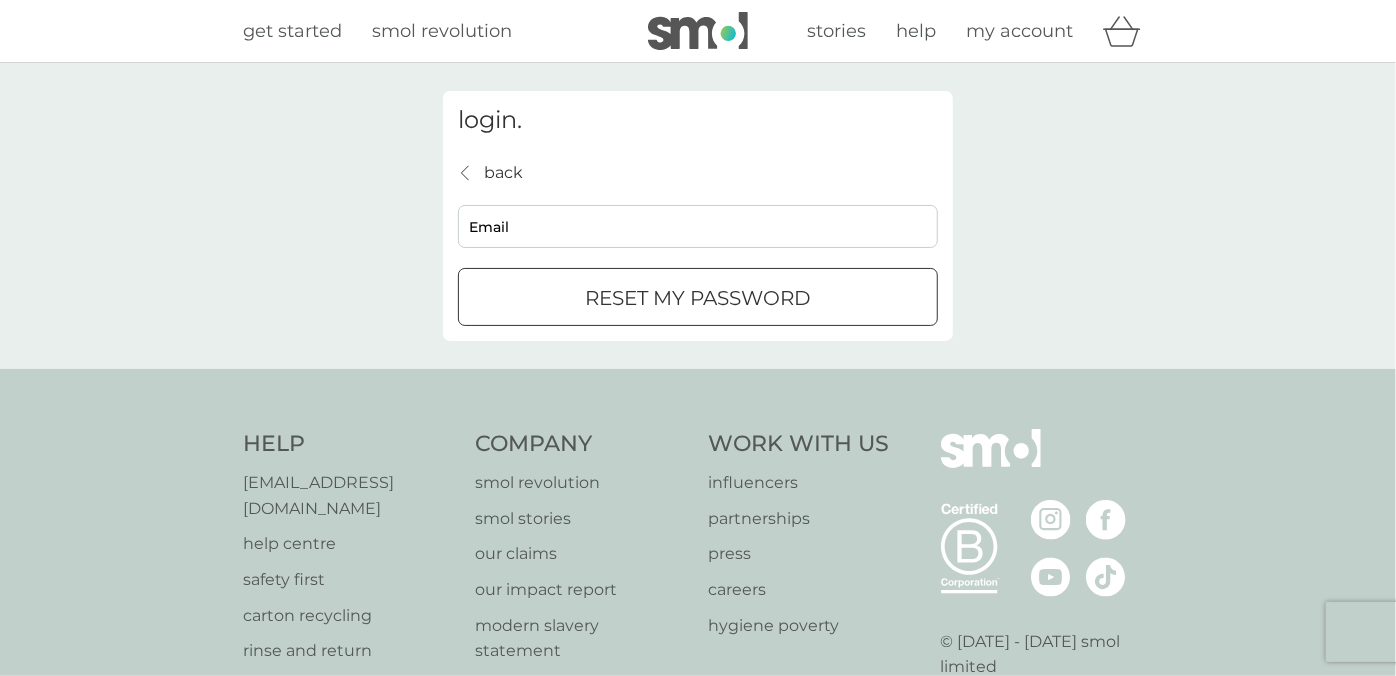 click on "back" at bounding box center (466, 173) 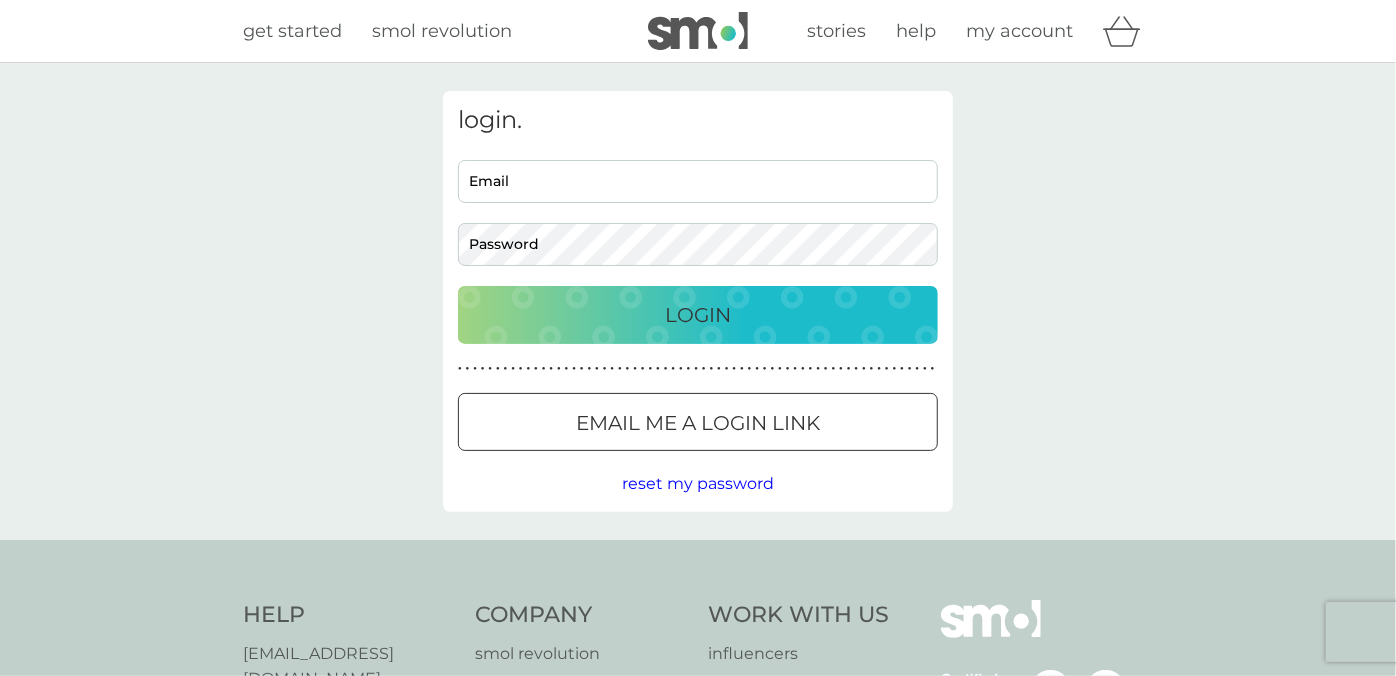 click on "my account" at bounding box center [1019, 31] 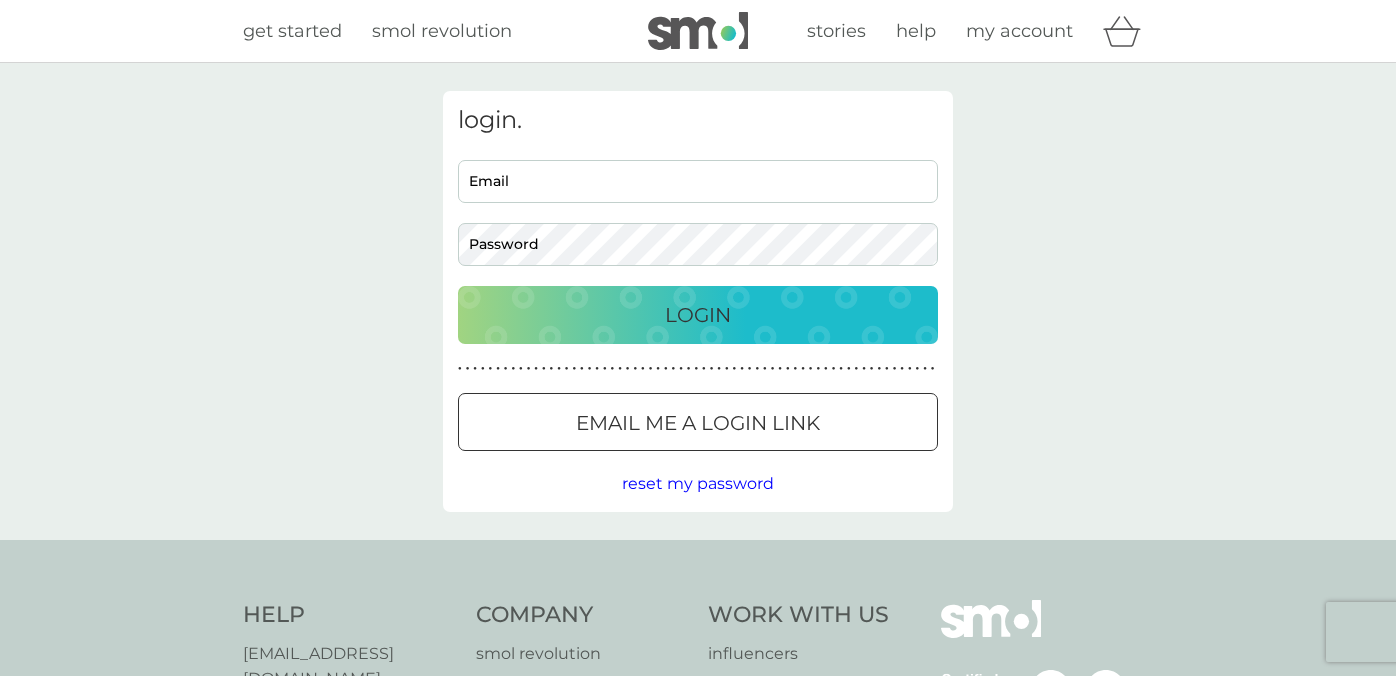 scroll, scrollTop: 0, scrollLeft: 0, axis: both 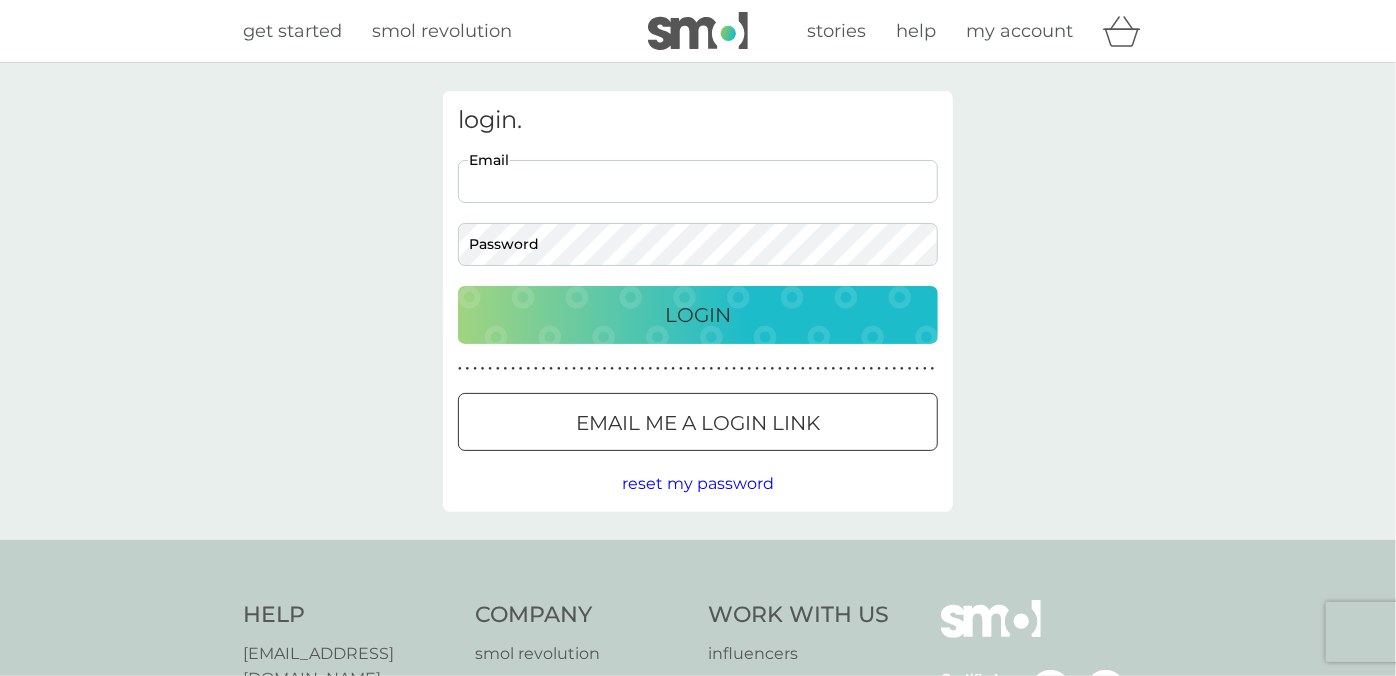 click on "Email" at bounding box center [698, 181] 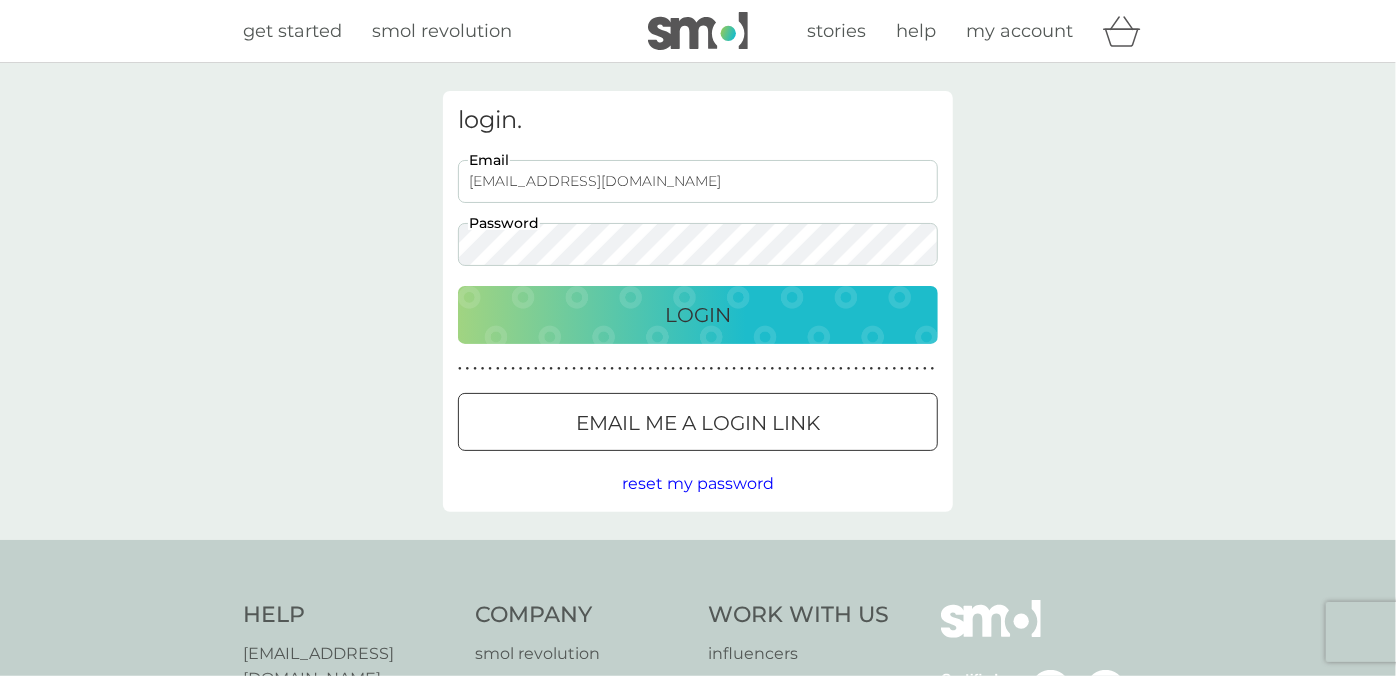 click on "Login" at bounding box center (698, 315) 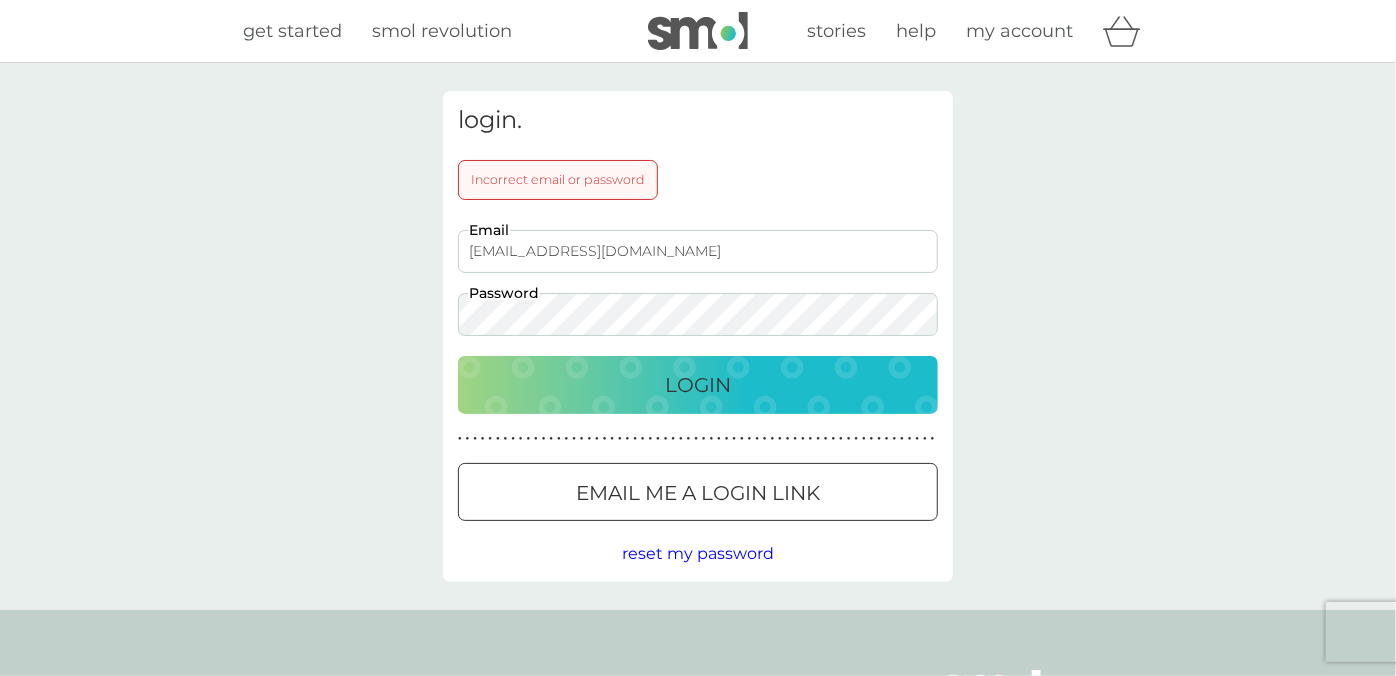 click on "[EMAIL_ADDRESS][DOMAIN_NAME]" at bounding box center [698, 251] 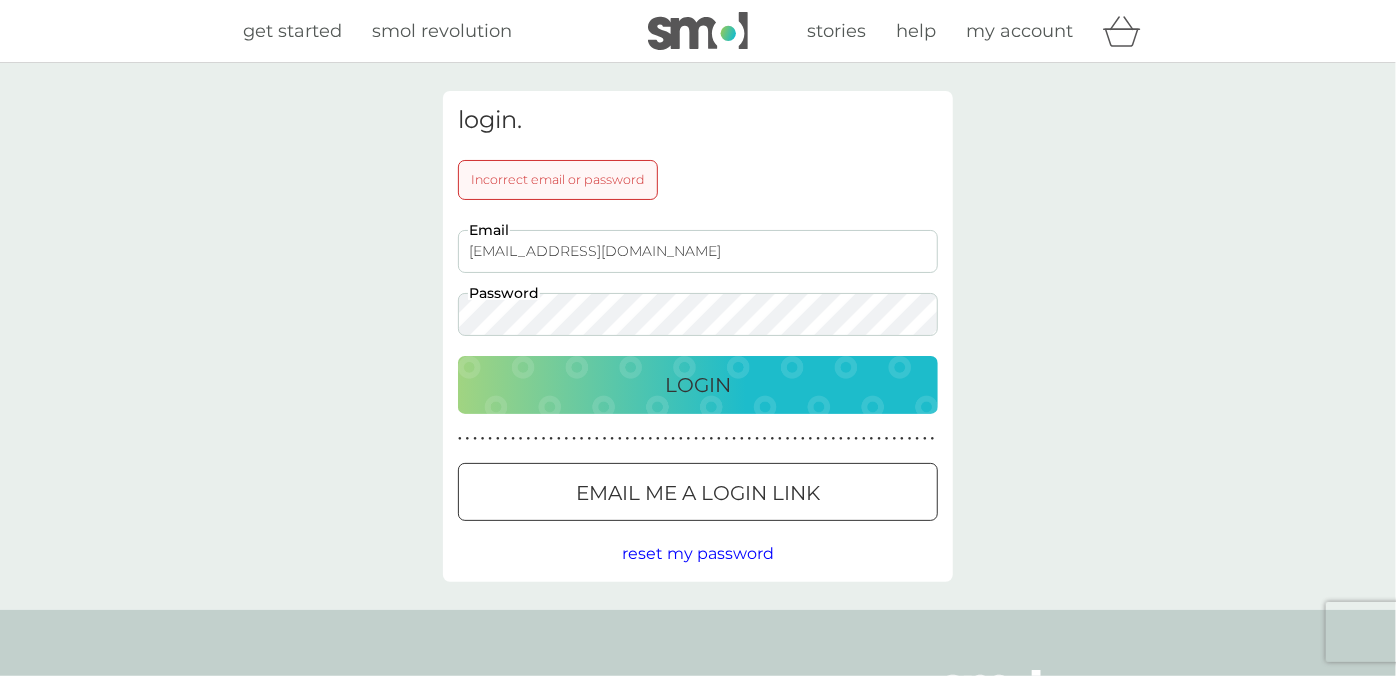 click on "Login" at bounding box center (698, 385) 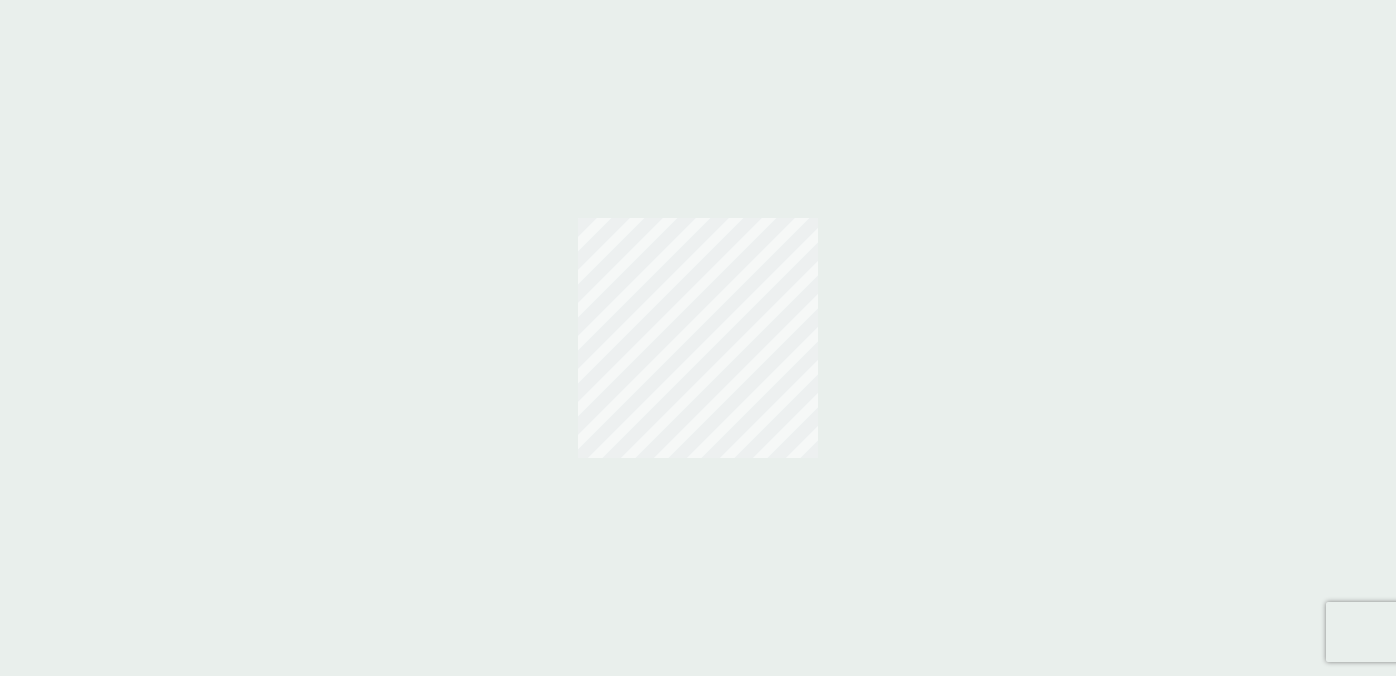 scroll, scrollTop: 0, scrollLeft: 0, axis: both 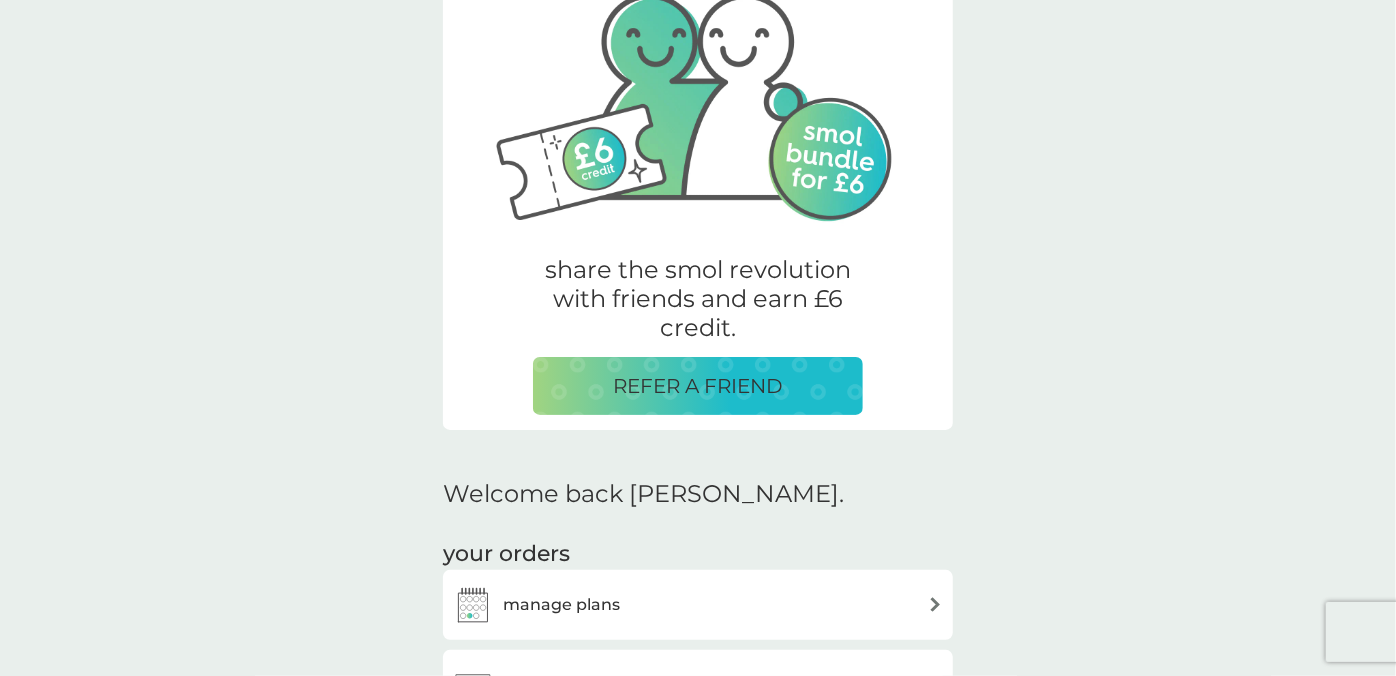 click on "manage plans" at bounding box center (561, 605) 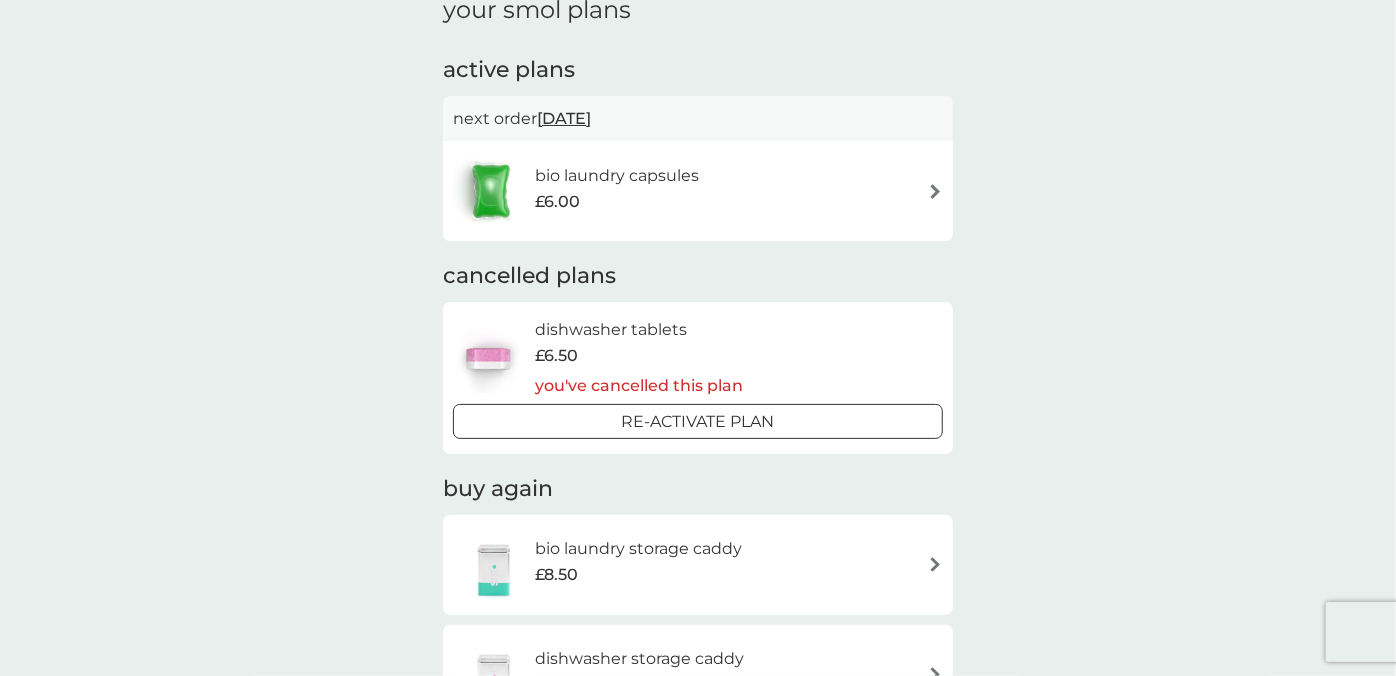 scroll, scrollTop: 97, scrollLeft: 0, axis: vertical 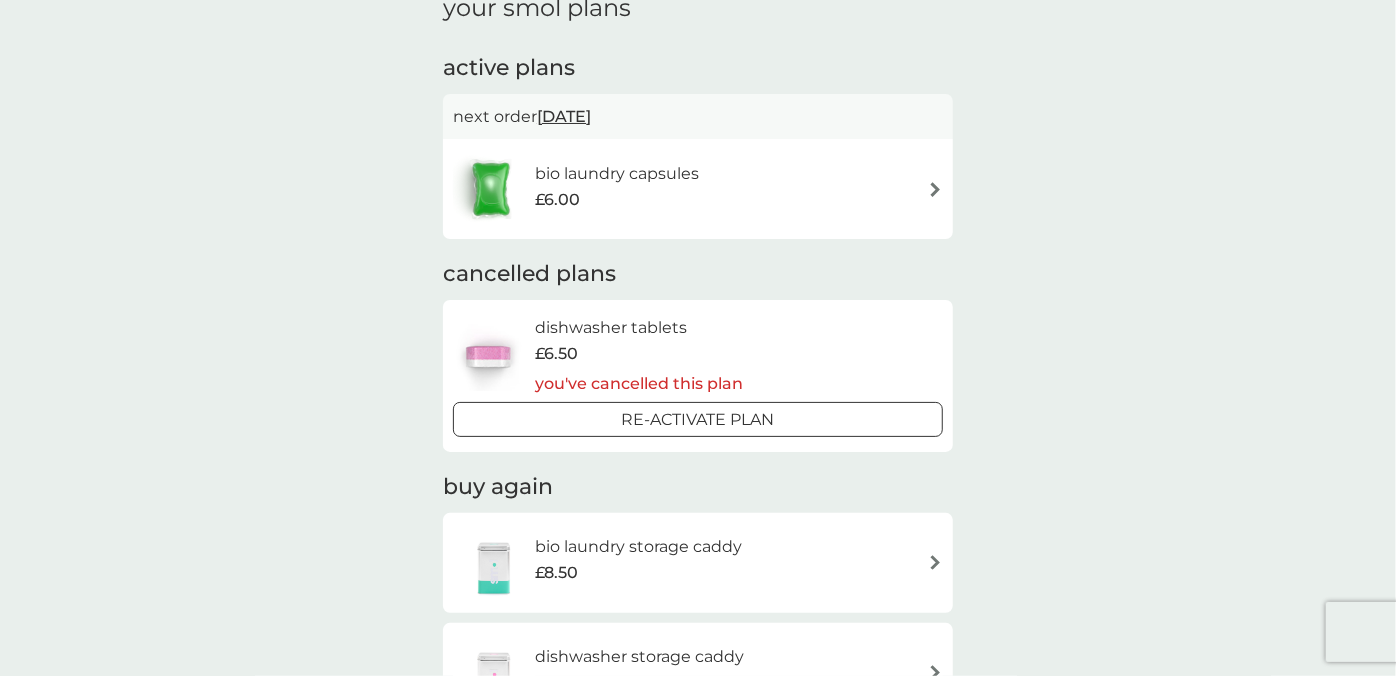 click at bounding box center [935, 189] 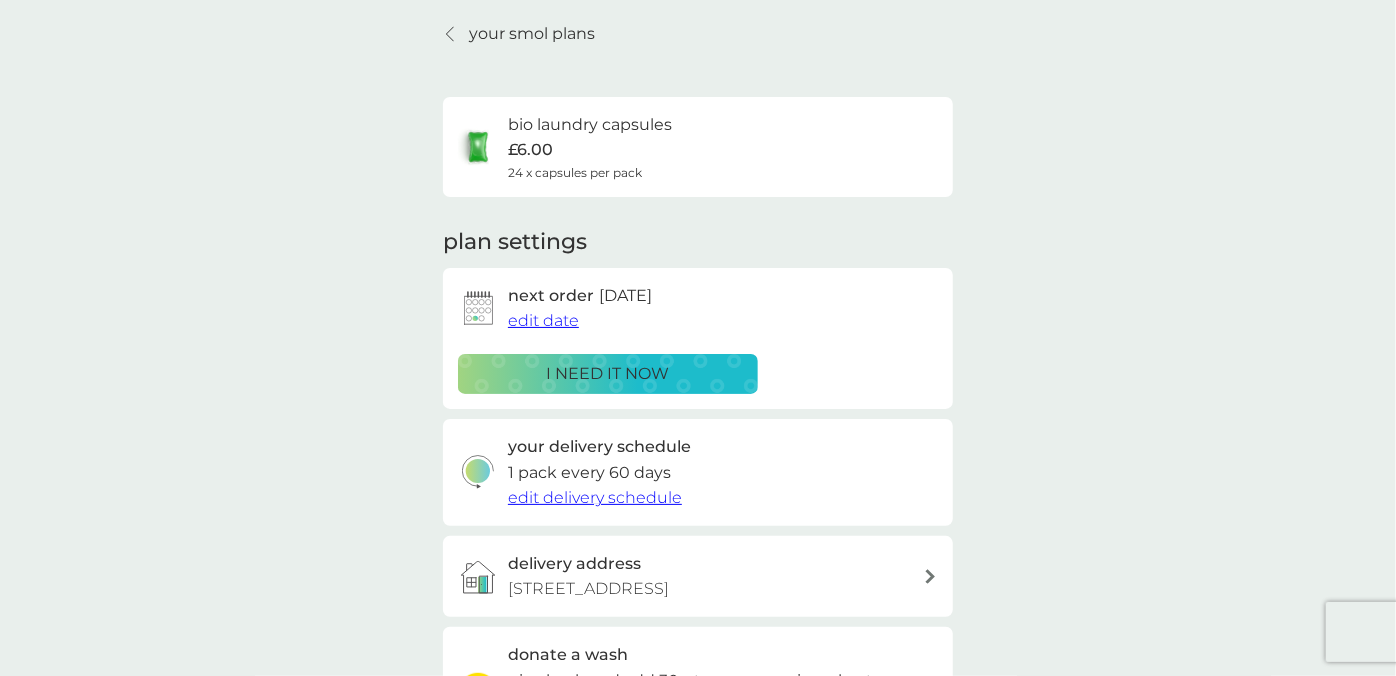 scroll, scrollTop: 0, scrollLeft: 0, axis: both 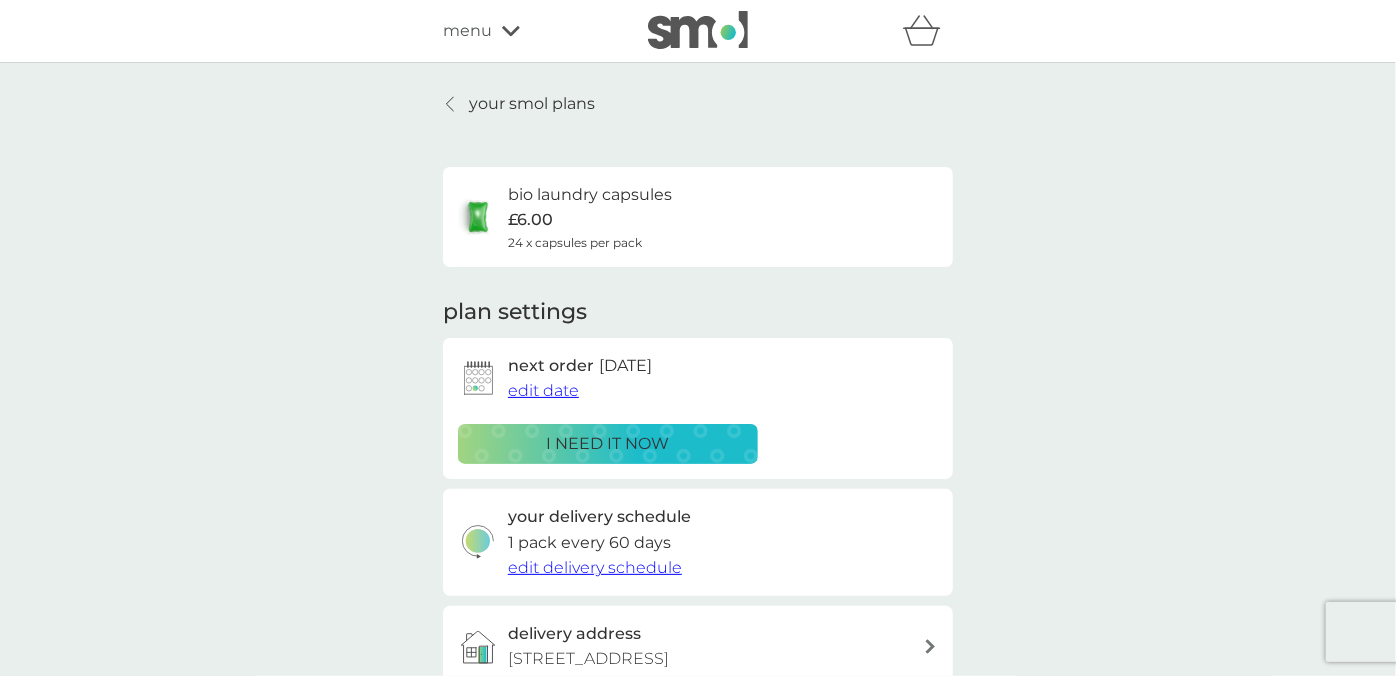 click on "your smol plans" at bounding box center [519, 104] 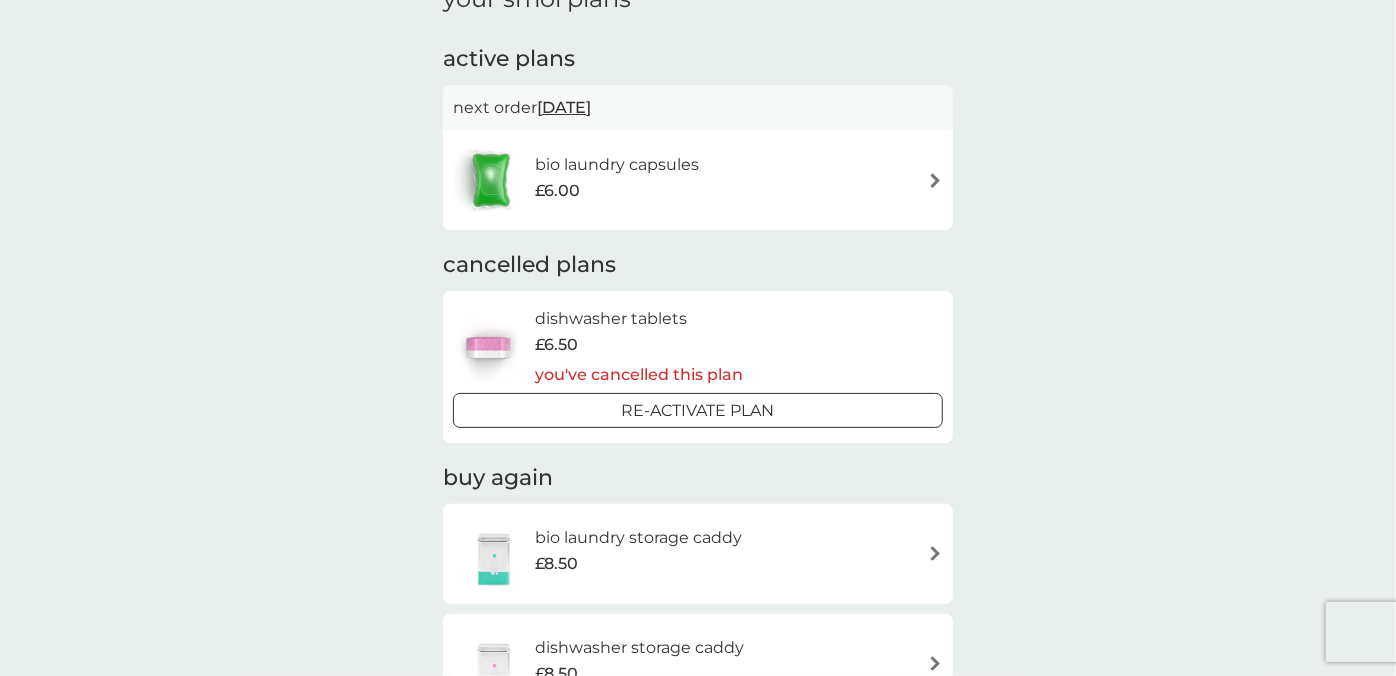scroll, scrollTop: 0, scrollLeft: 0, axis: both 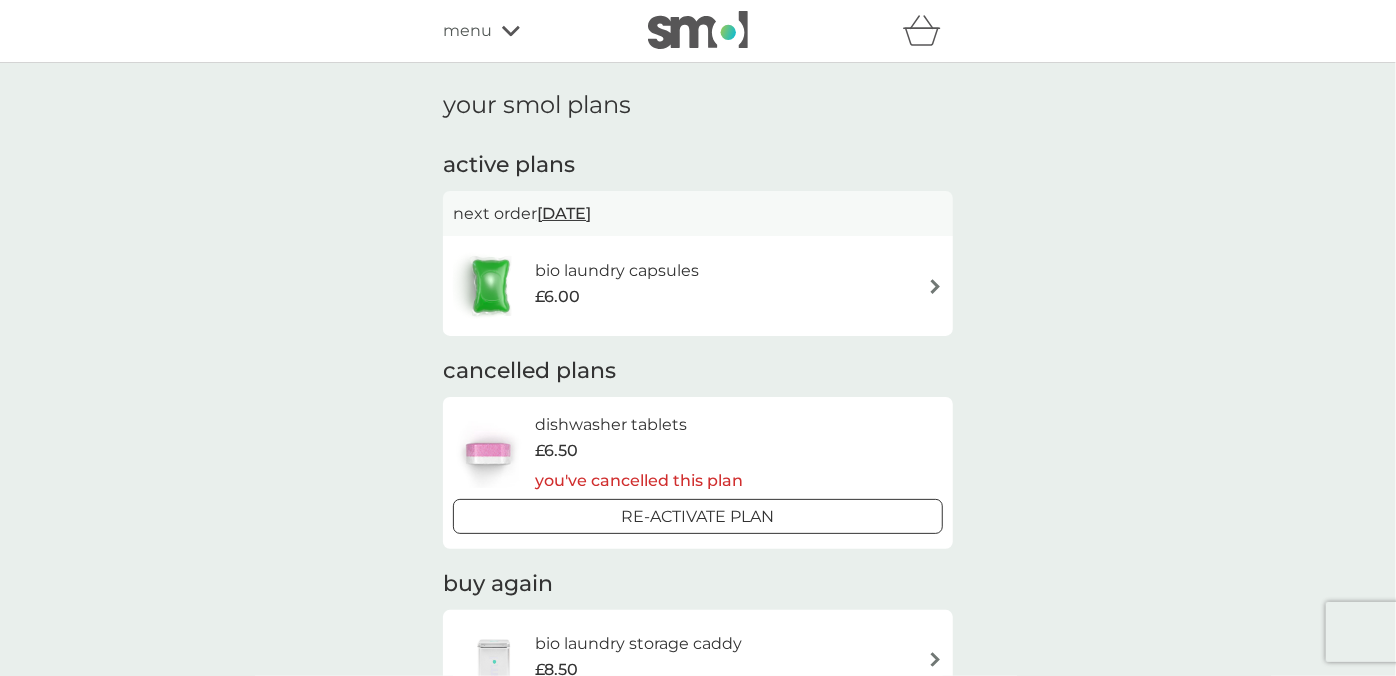 click on "bio laundry capsules" at bounding box center (617, 271) 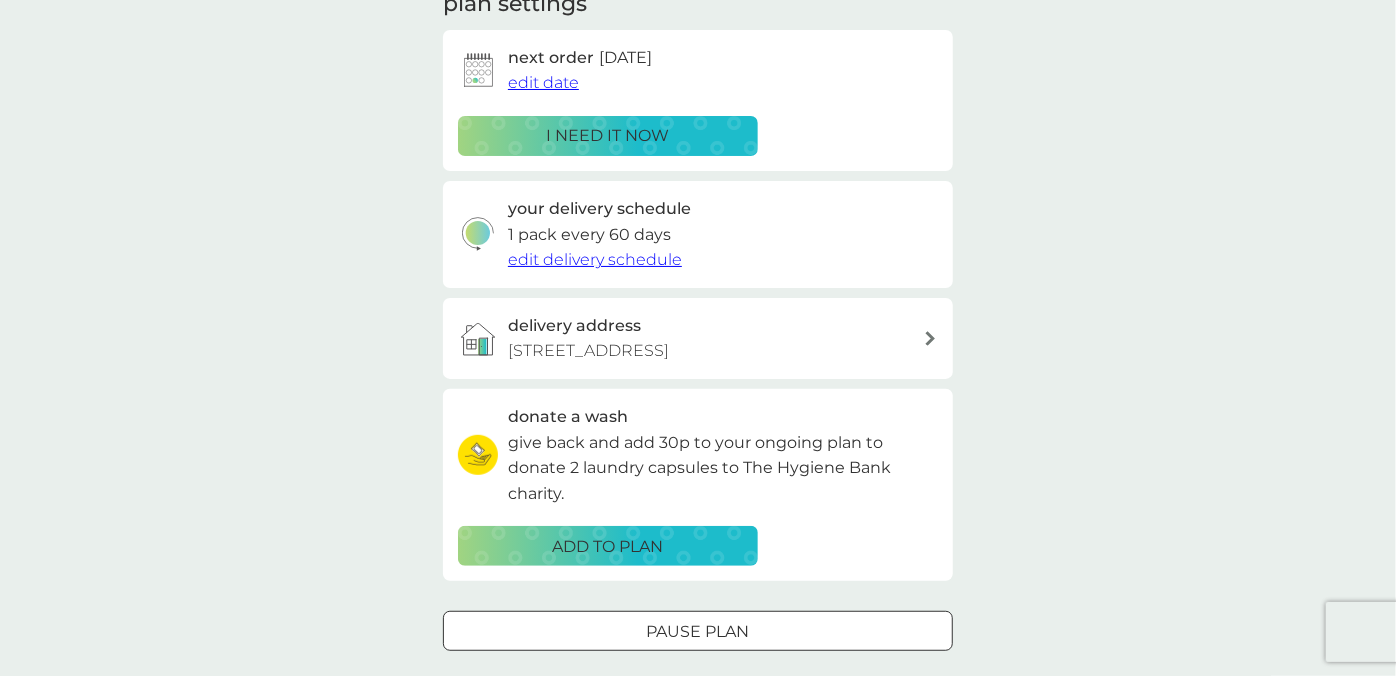 scroll, scrollTop: 341, scrollLeft: 0, axis: vertical 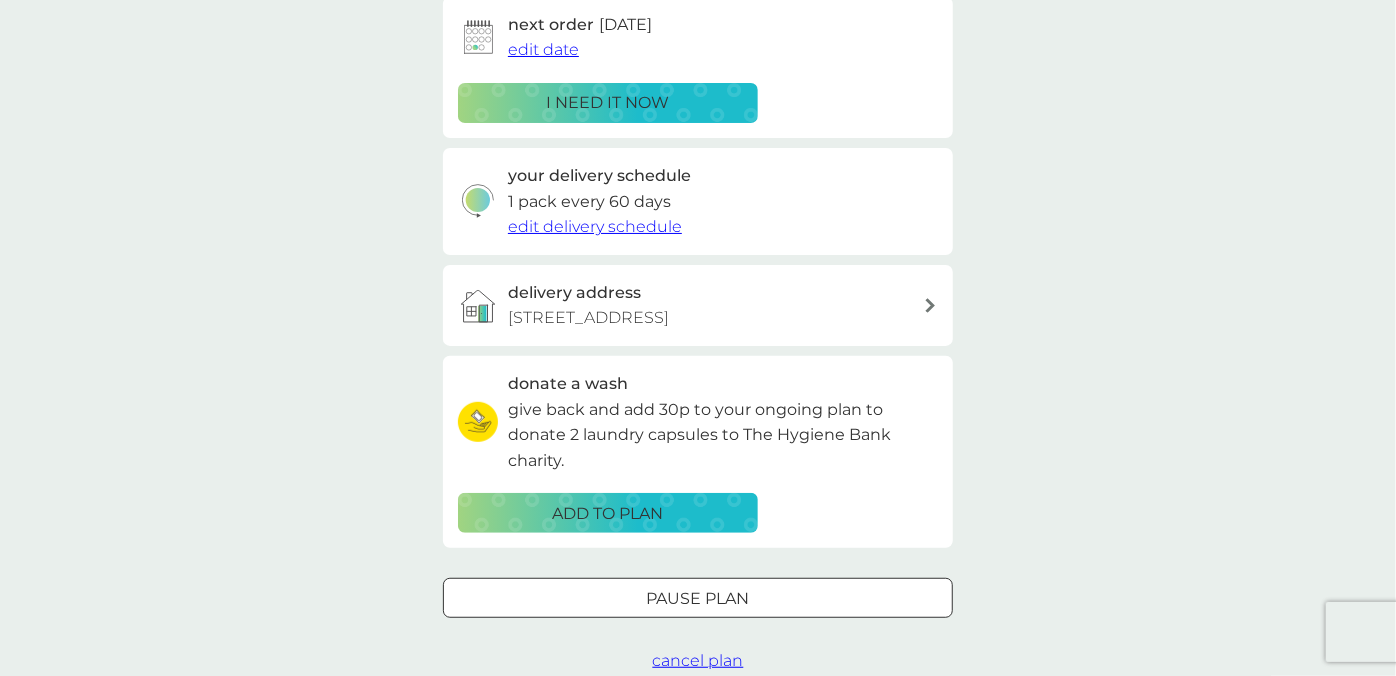 click on "edit delivery schedule" at bounding box center (595, 226) 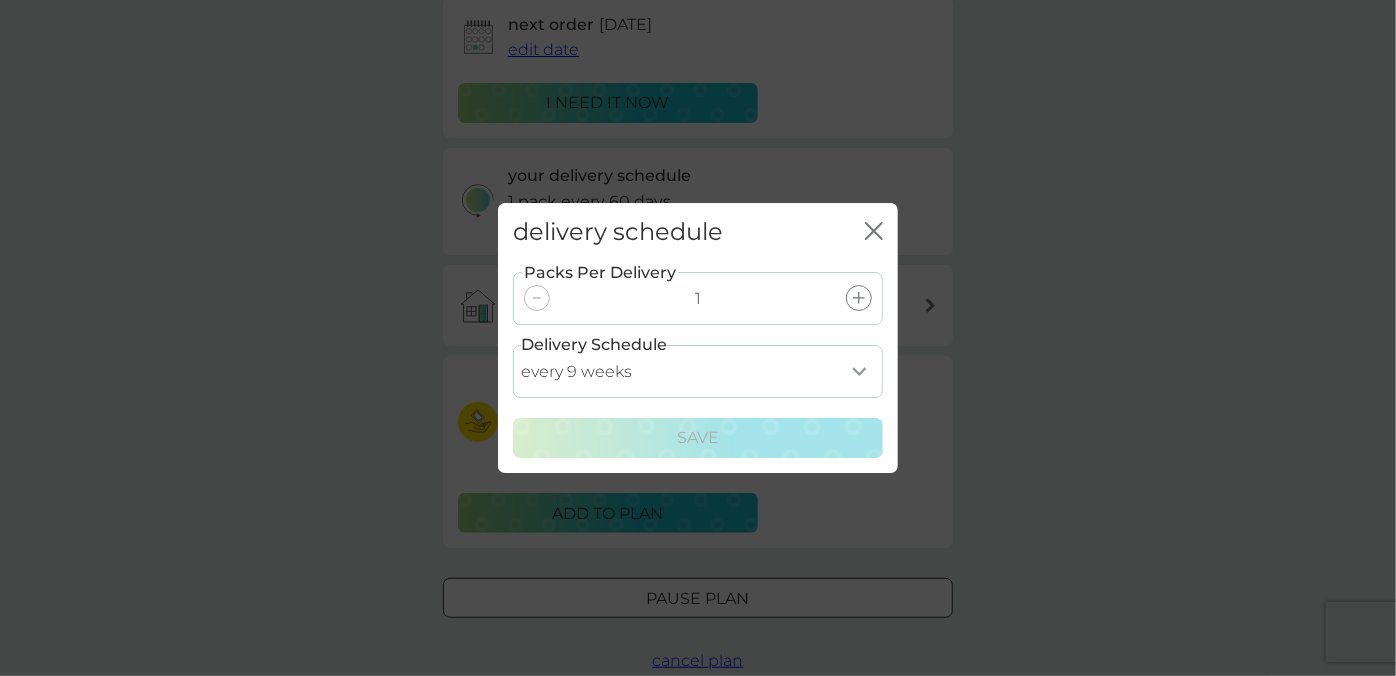 click at bounding box center (537, 298) 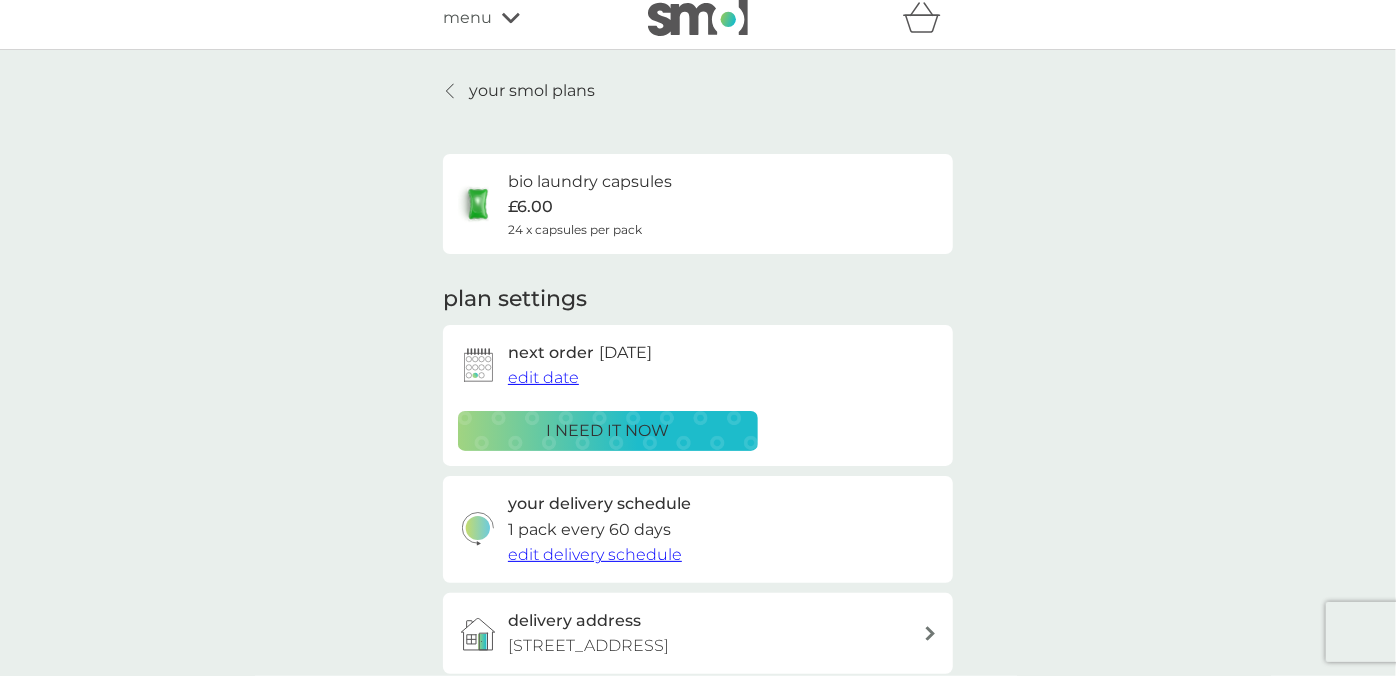 scroll, scrollTop: 0, scrollLeft: 0, axis: both 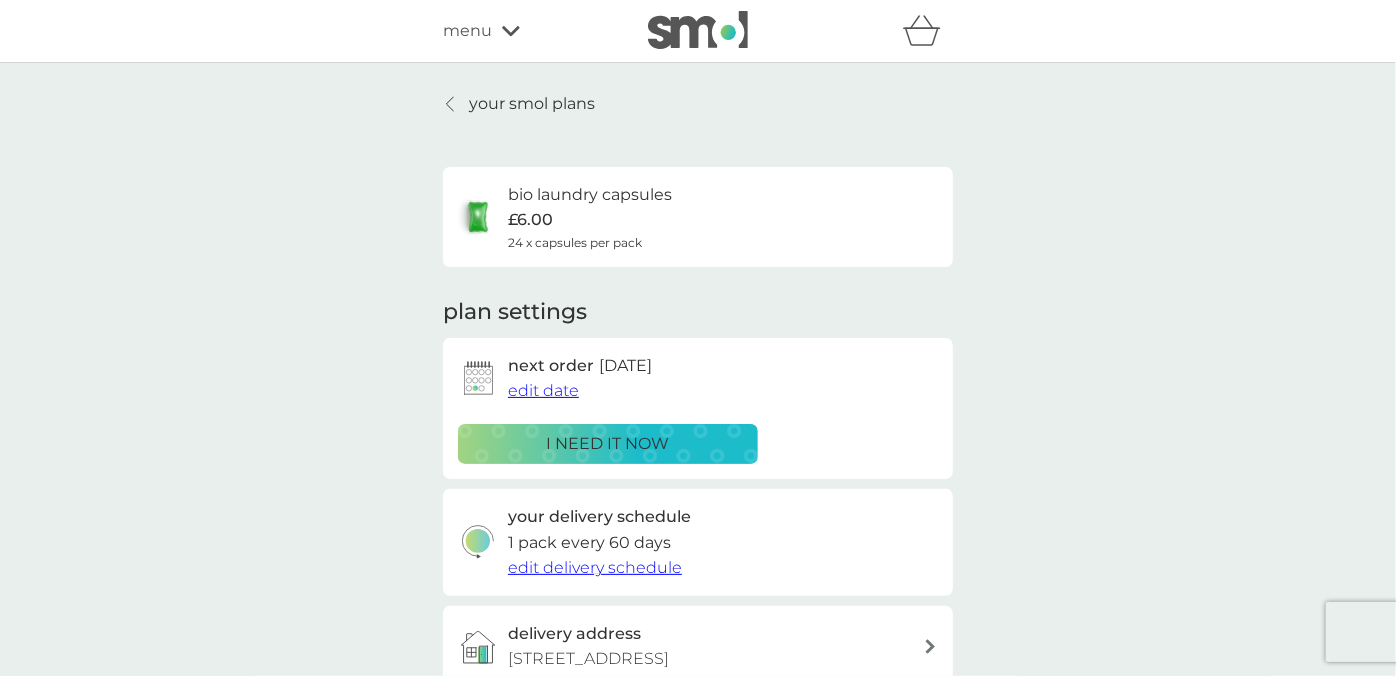 click on "menu" at bounding box center (467, 31) 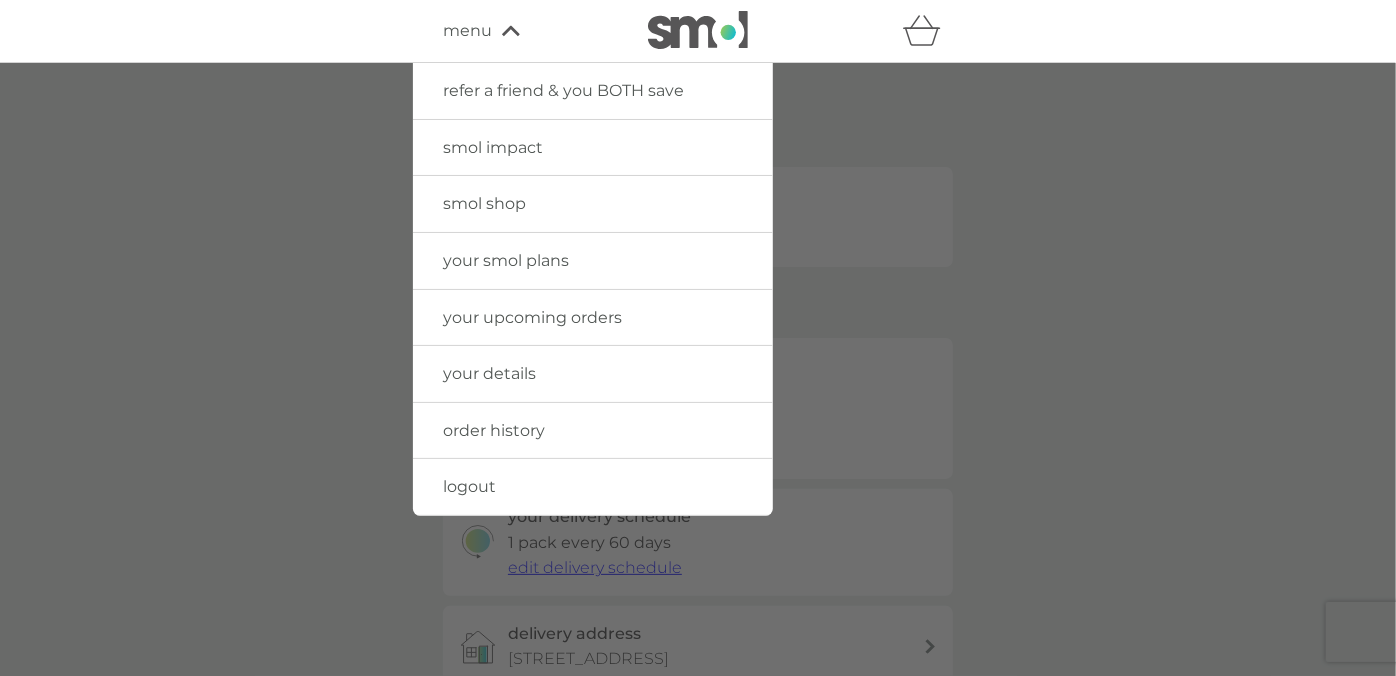 click on "your upcoming orders" at bounding box center (532, 317) 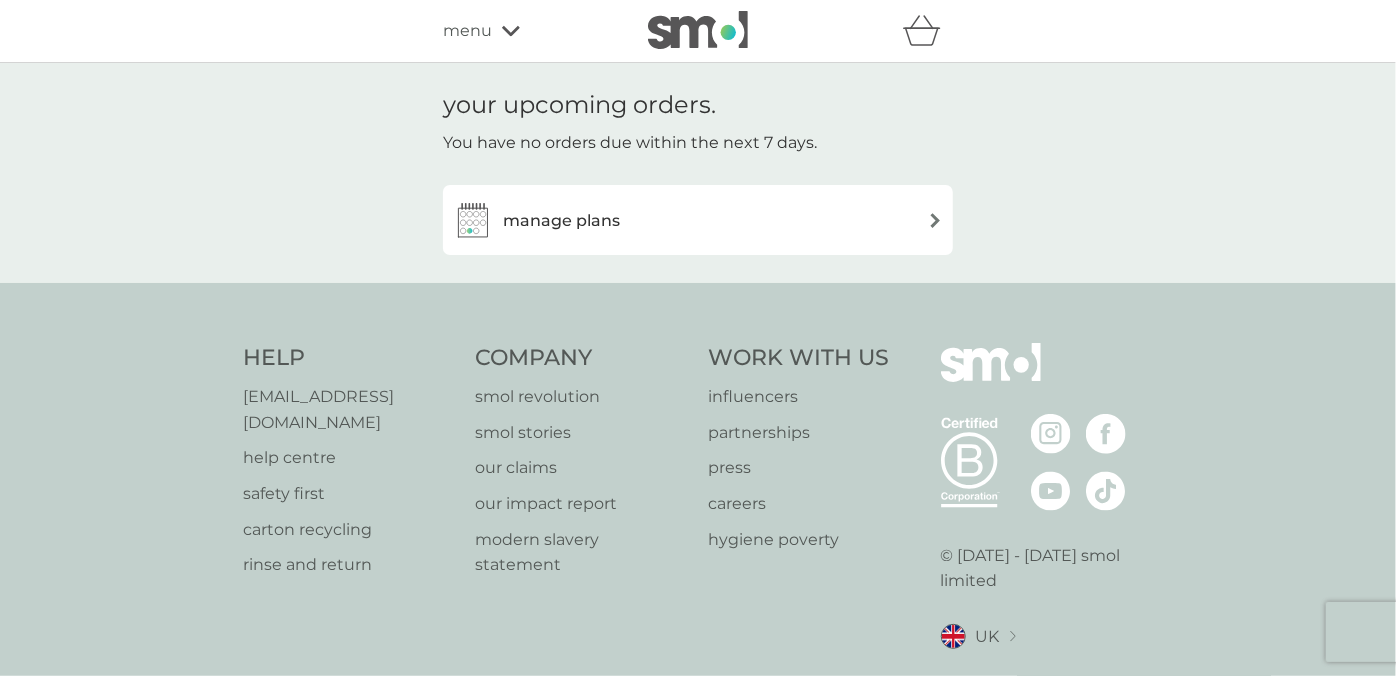 click on "manage plans" at bounding box center (698, 220) 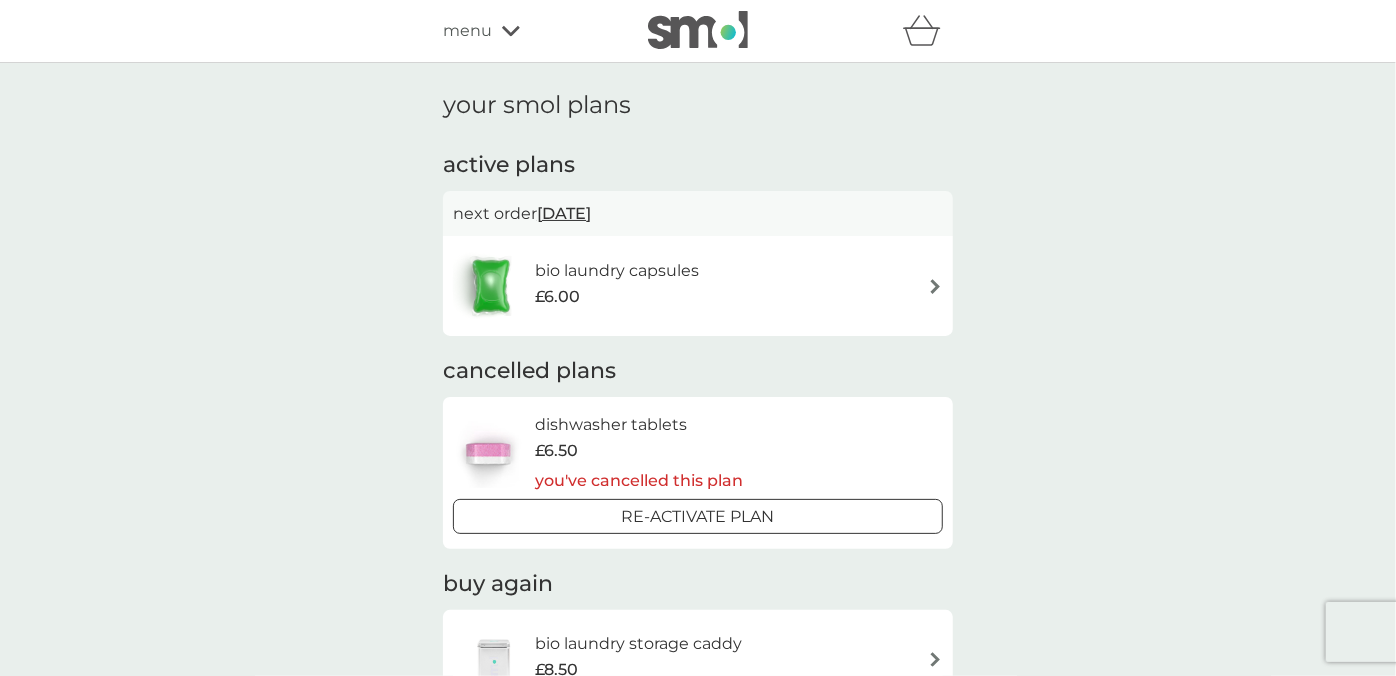 click on "bio laundry capsules £6.00" at bounding box center (627, 286) 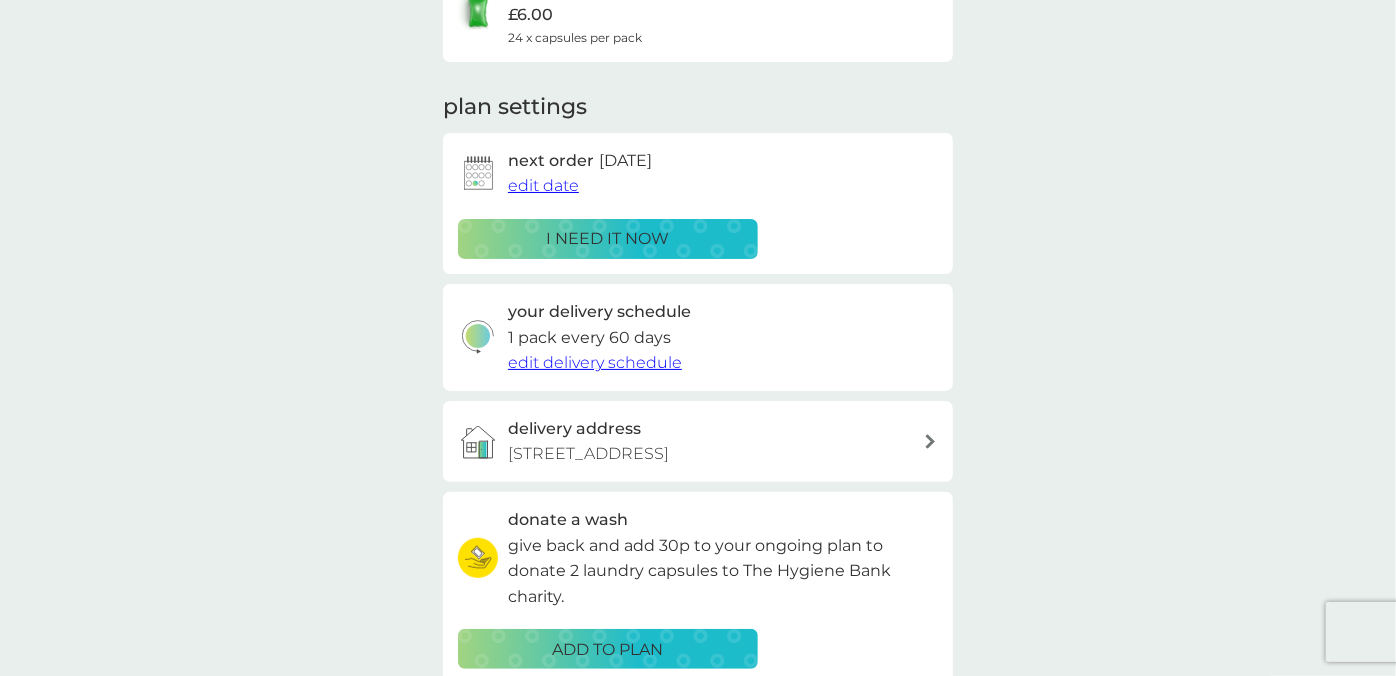 scroll, scrollTop: 250, scrollLeft: 0, axis: vertical 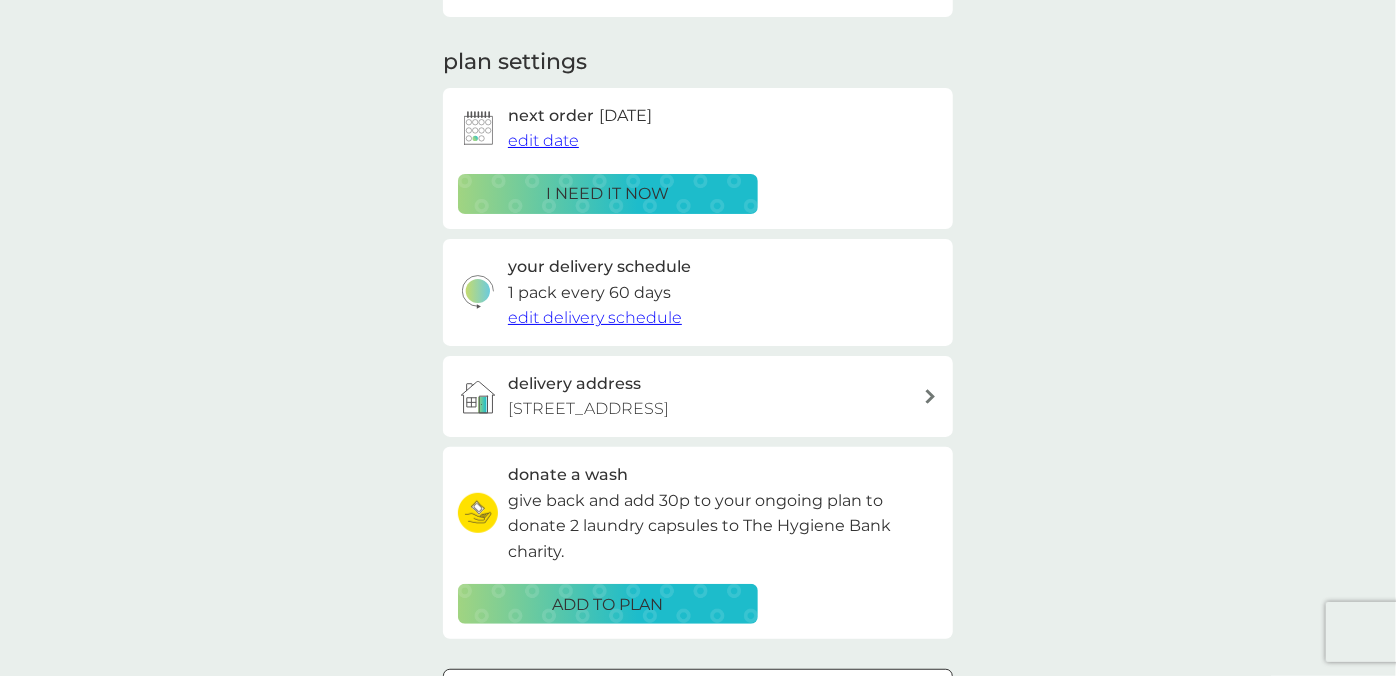 click on "edit delivery schedule" at bounding box center (595, 317) 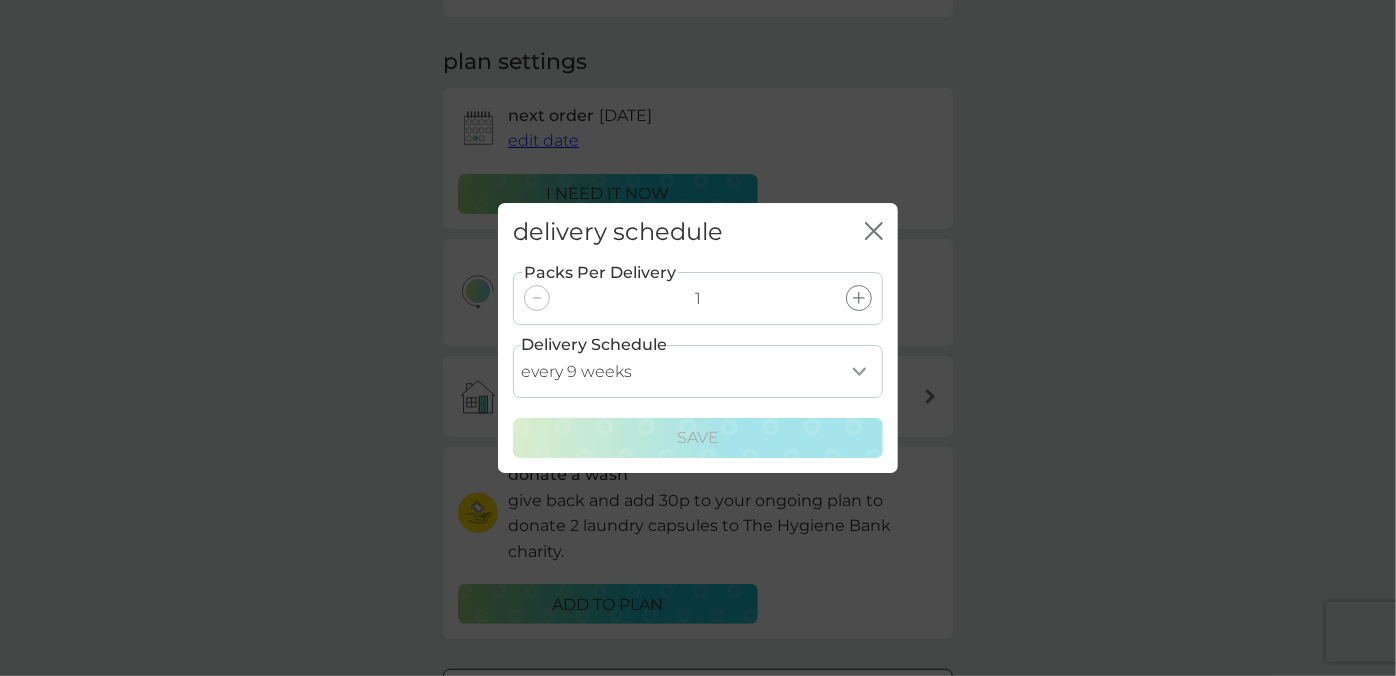 click on "every 1 week every 2 weeks every 3 weeks every 4 weeks every 5 weeks every 6 weeks every 7 weeks every 8 weeks every 9 weeks every 10 weeks every 11 weeks every 12 weeks every 13 weeks every 14 weeks every 15 weeks every 16 weeks every 17 weeks" at bounding box center (698, 371) 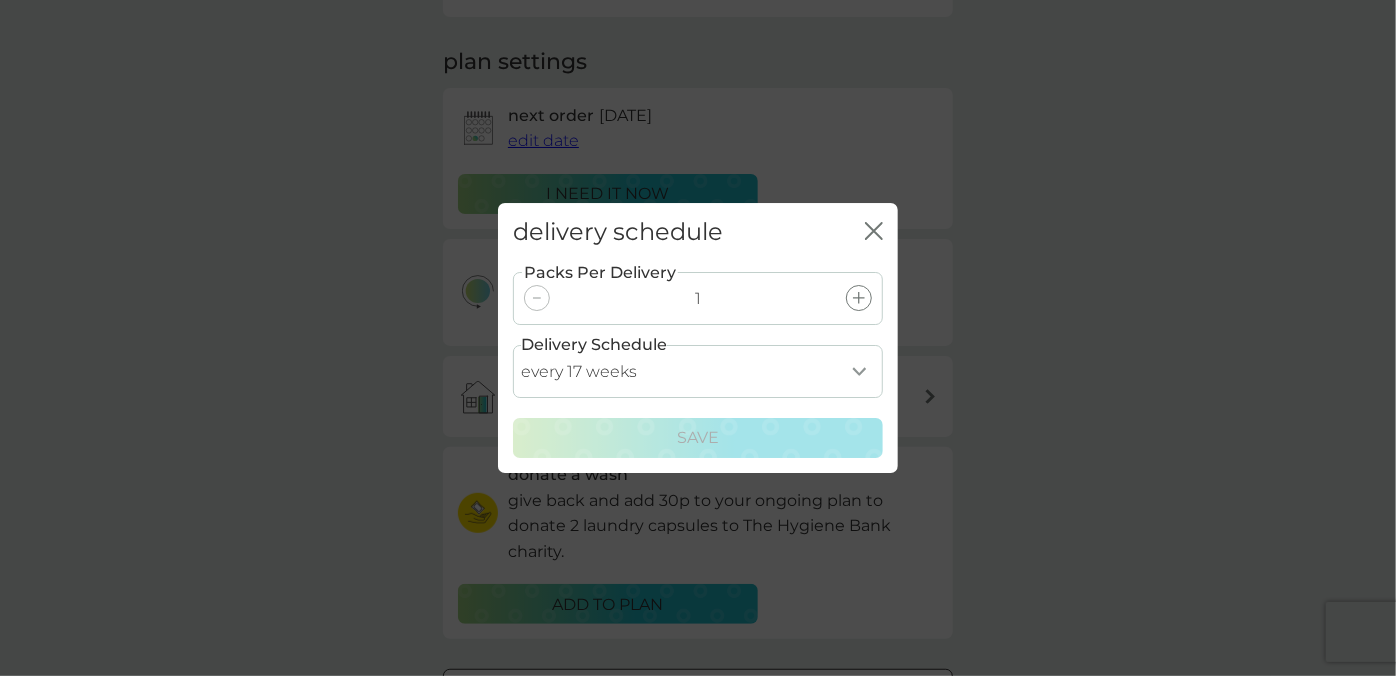 click on "every 1 week every 2 weeks every 3 weeks every 4 weeks every 5 weeks every 6 weeks every 7 weeks every 8 weeks every 9 weeks every 10 weeks every 11 weeks every 12 weeks every 13 weeks every 14 weeks every 15 weeks every 16 weeks every 17 weeks" at bounding box center [698, 371] 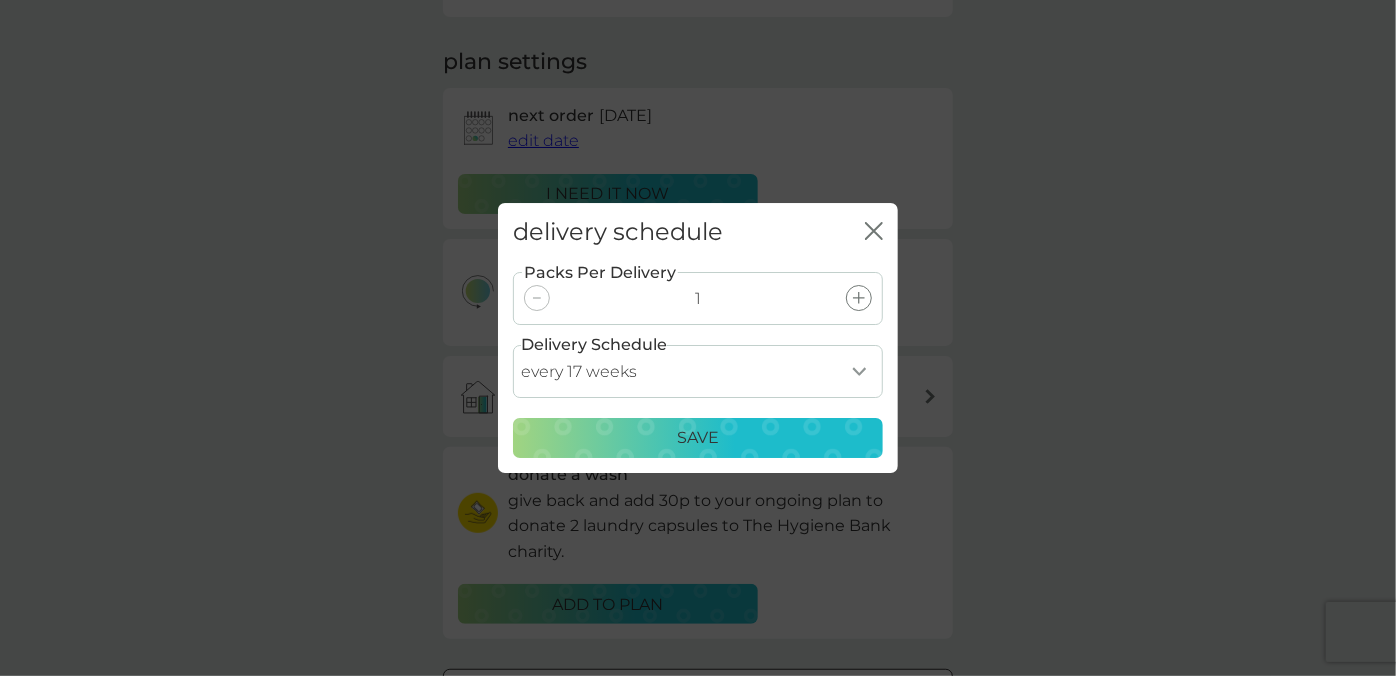 click on "Save" at bounding box center (698, 438) 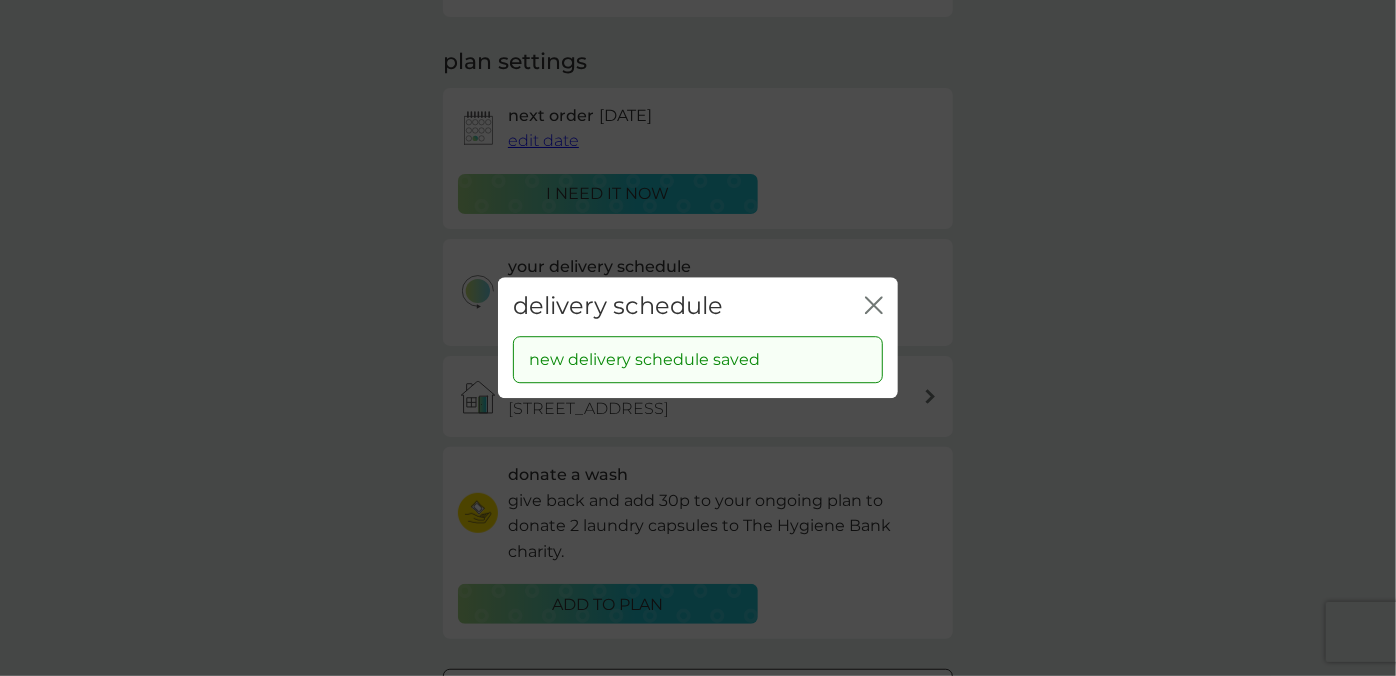click 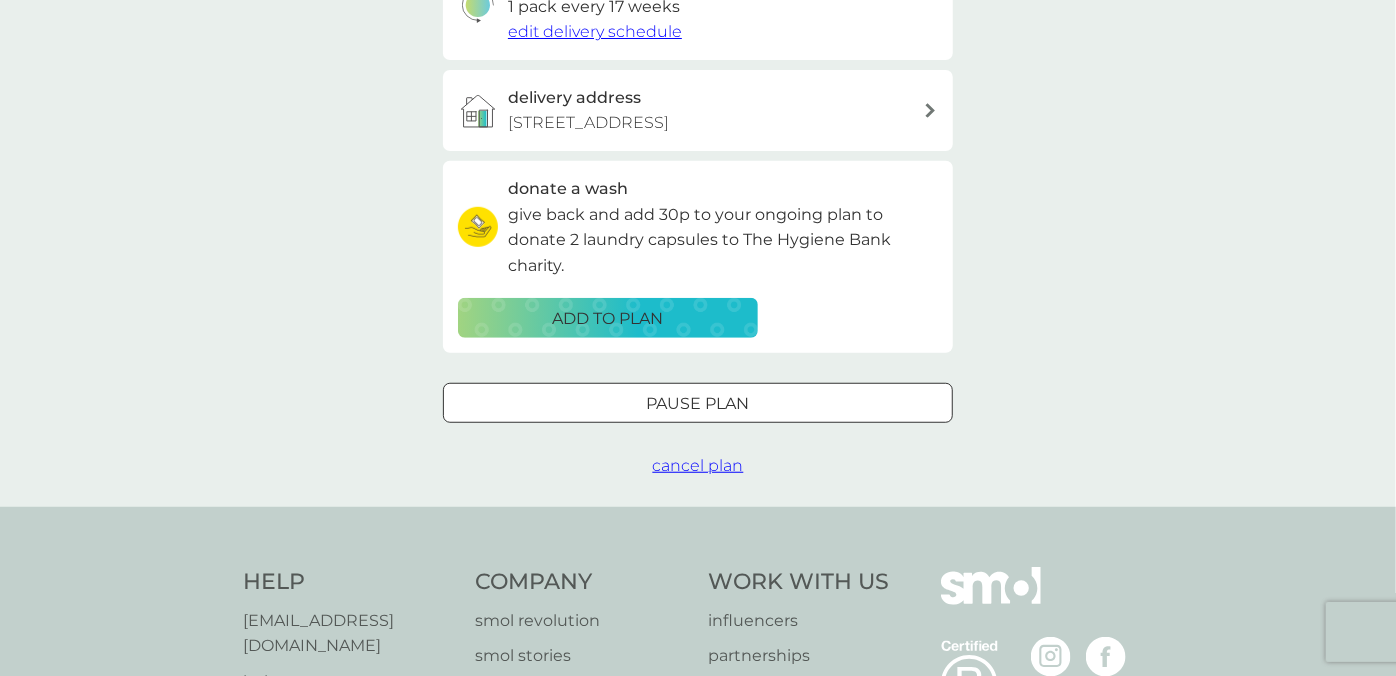 scroll, scrollTop: 592, scrollLeft: 0, axis: vertical 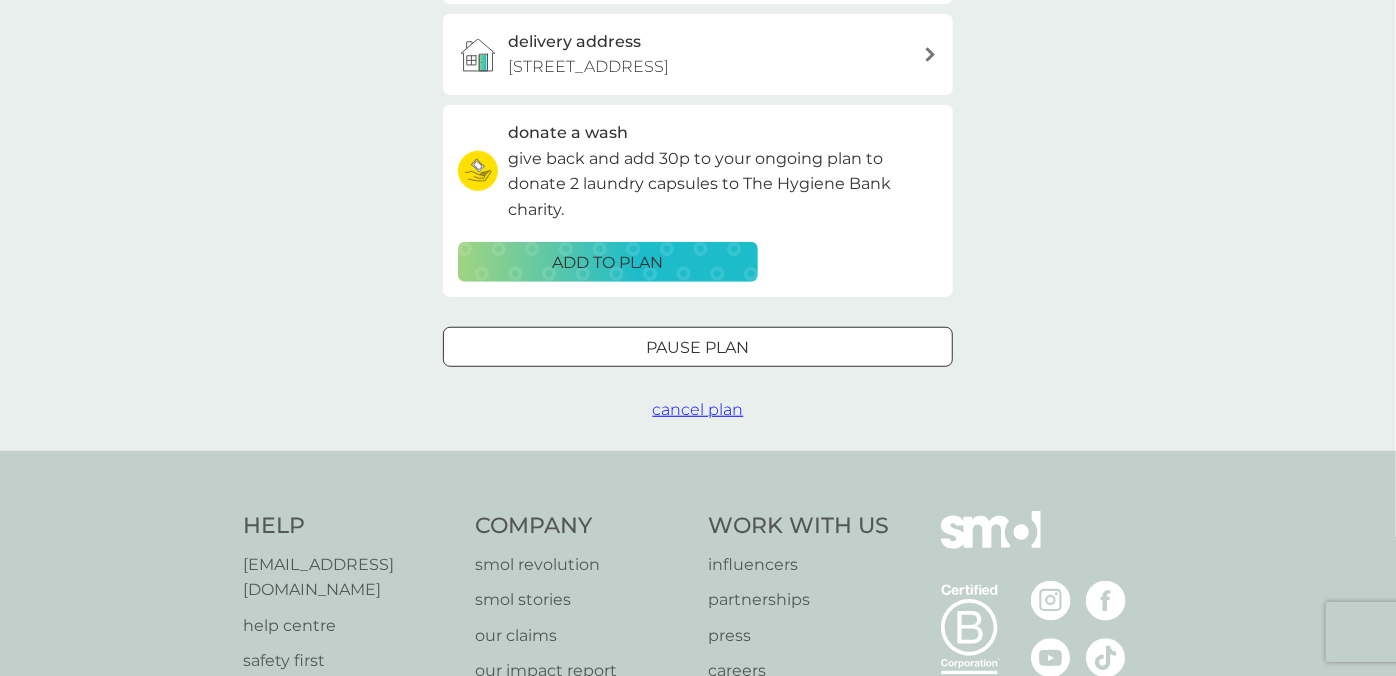 click on "Pause plan" at bounding box center (698, 348) 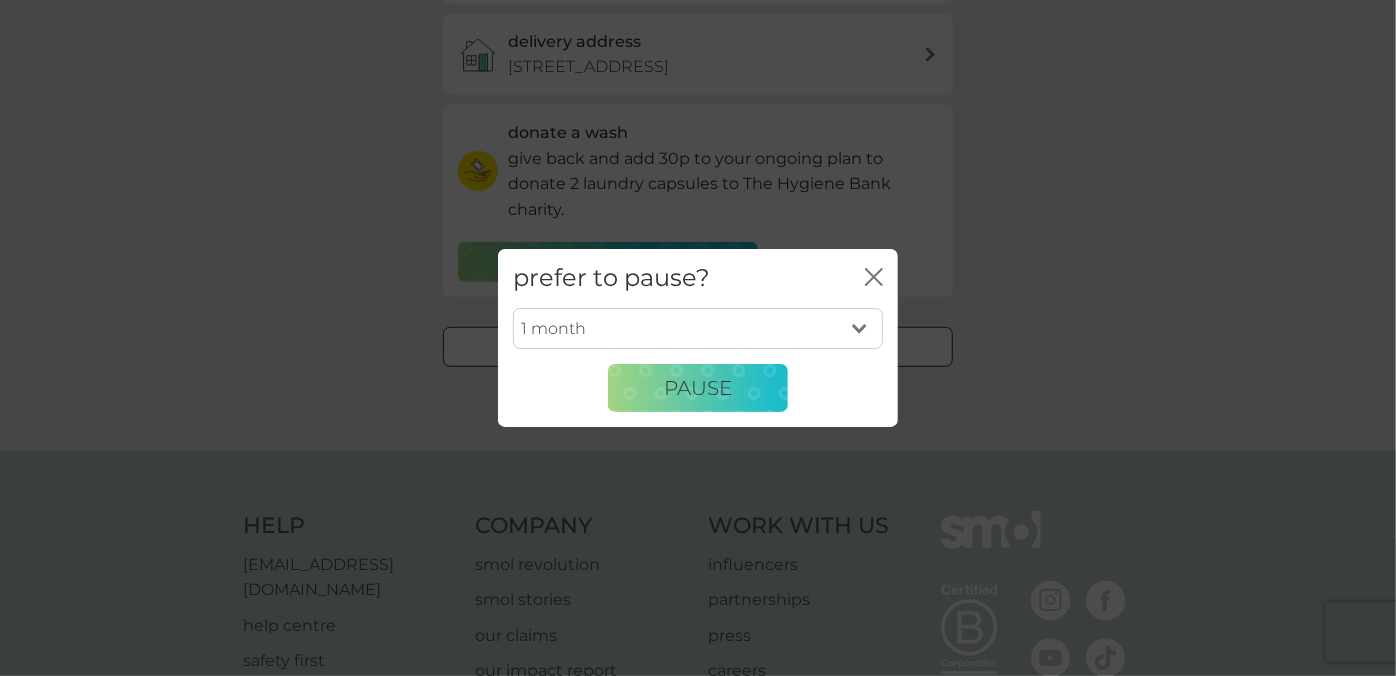 click on "1 month 2 months 3 months 4 months 5 months 6 months" at bounding box center (698, 329) 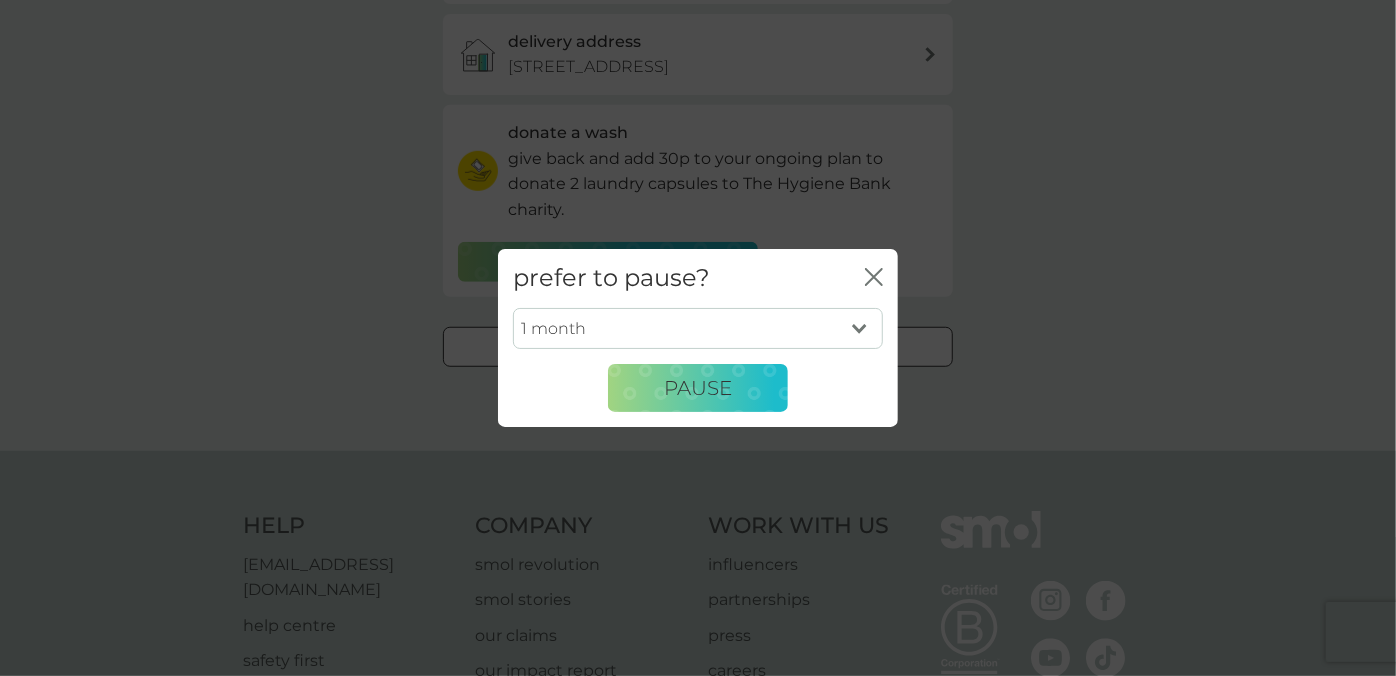 select on "6" 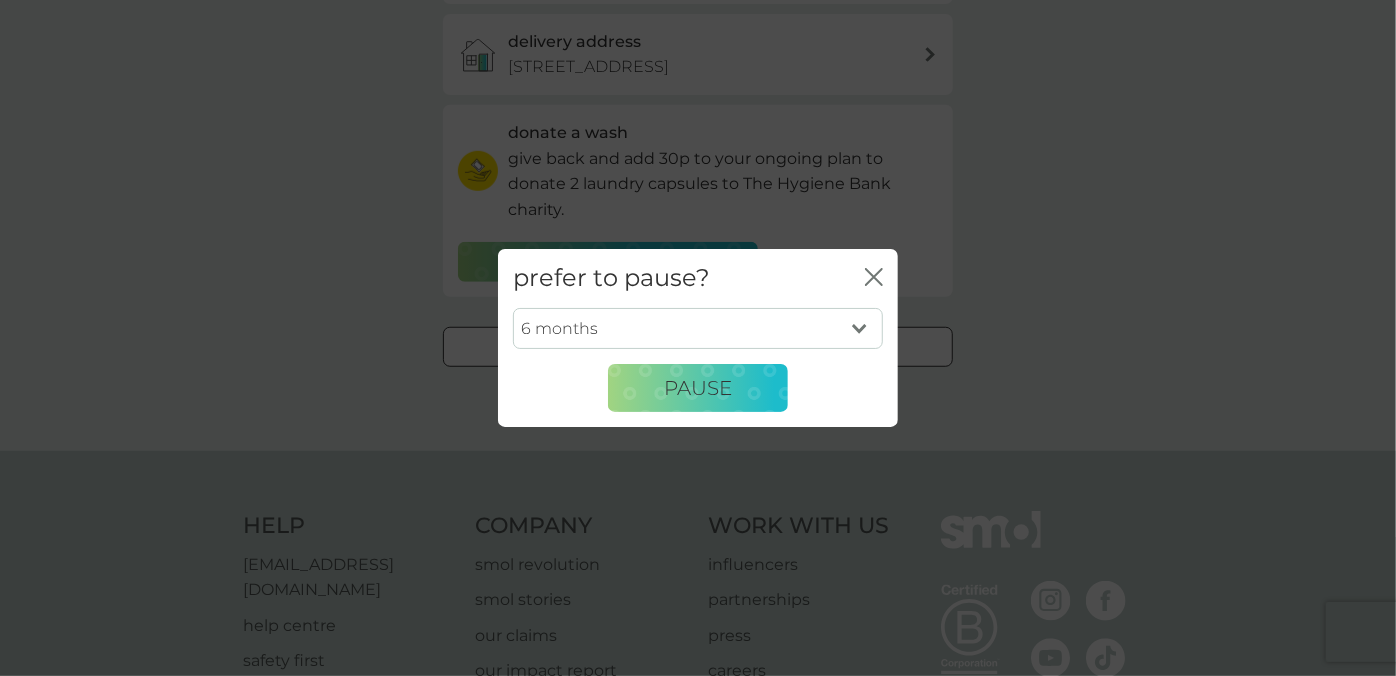 click on "1 month 2 months 3 months 4 months 5 months 6 months" at bounding box center (698, 329) 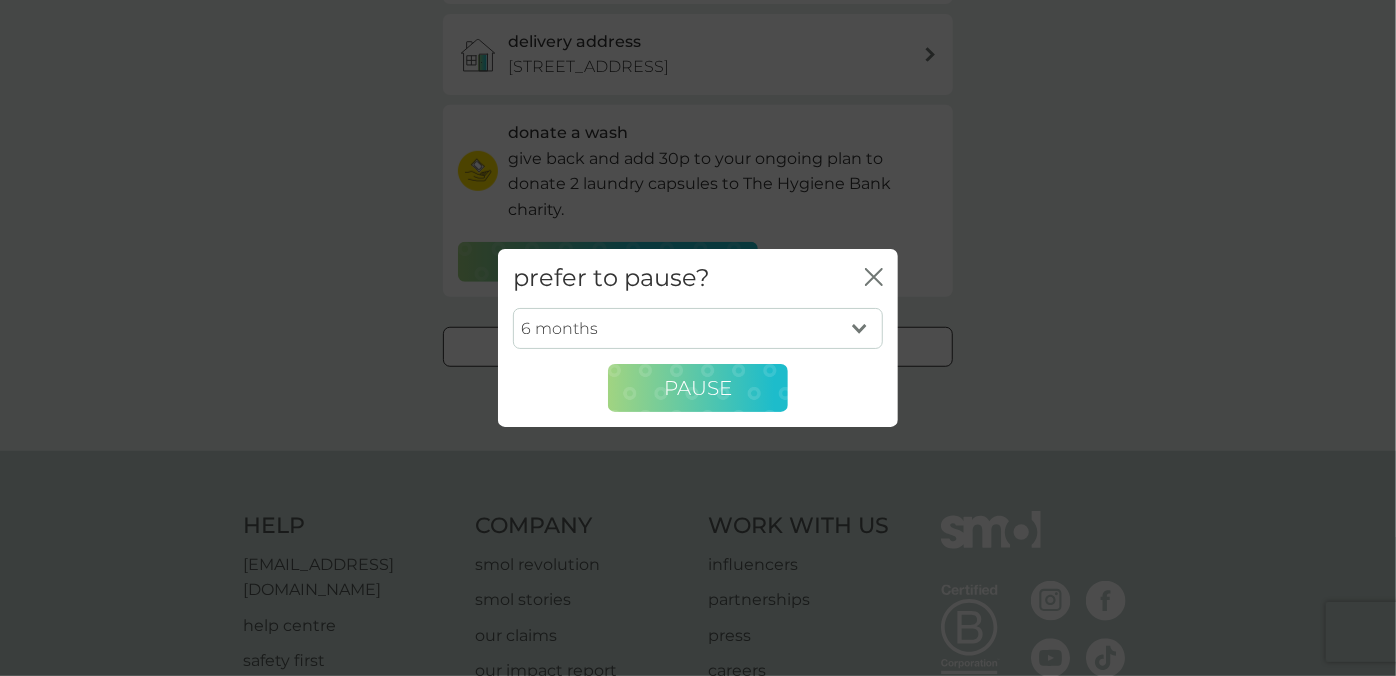 click on "Pause" at bounding box center [698, 388] 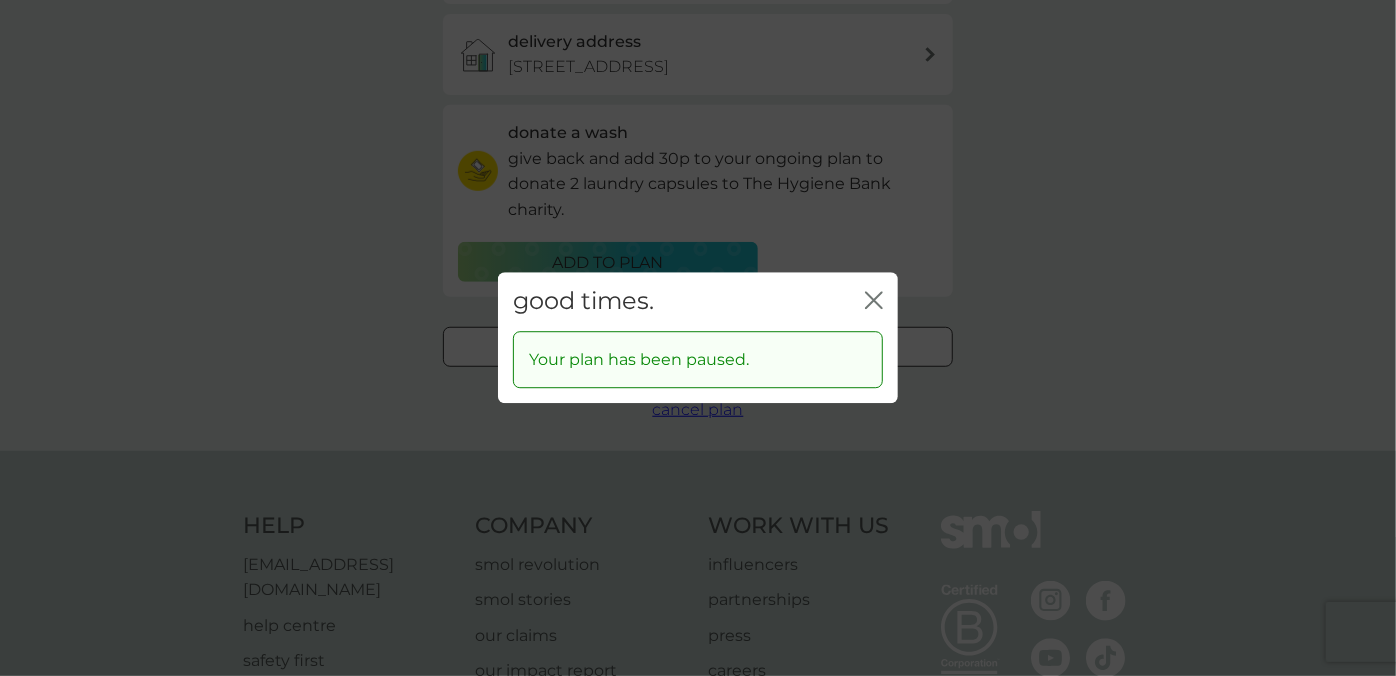 click 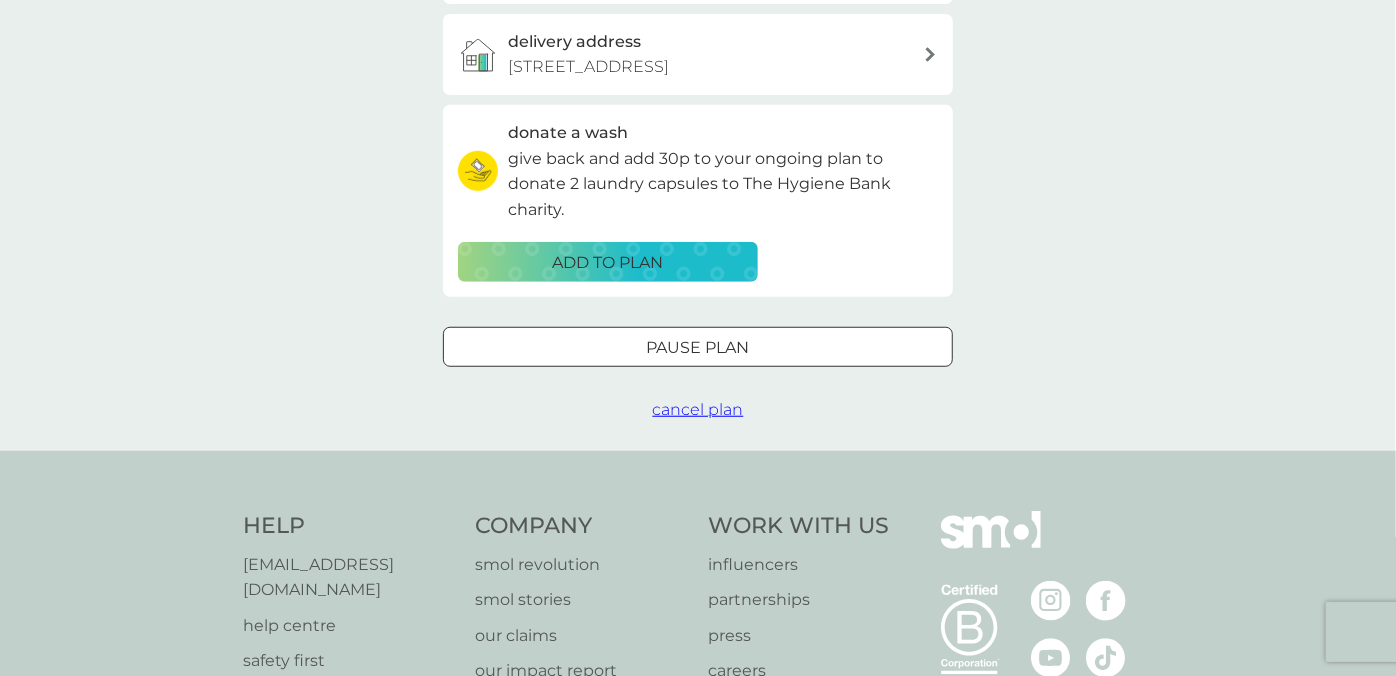 click on "cancel plan" at bounding box center [698, 409] 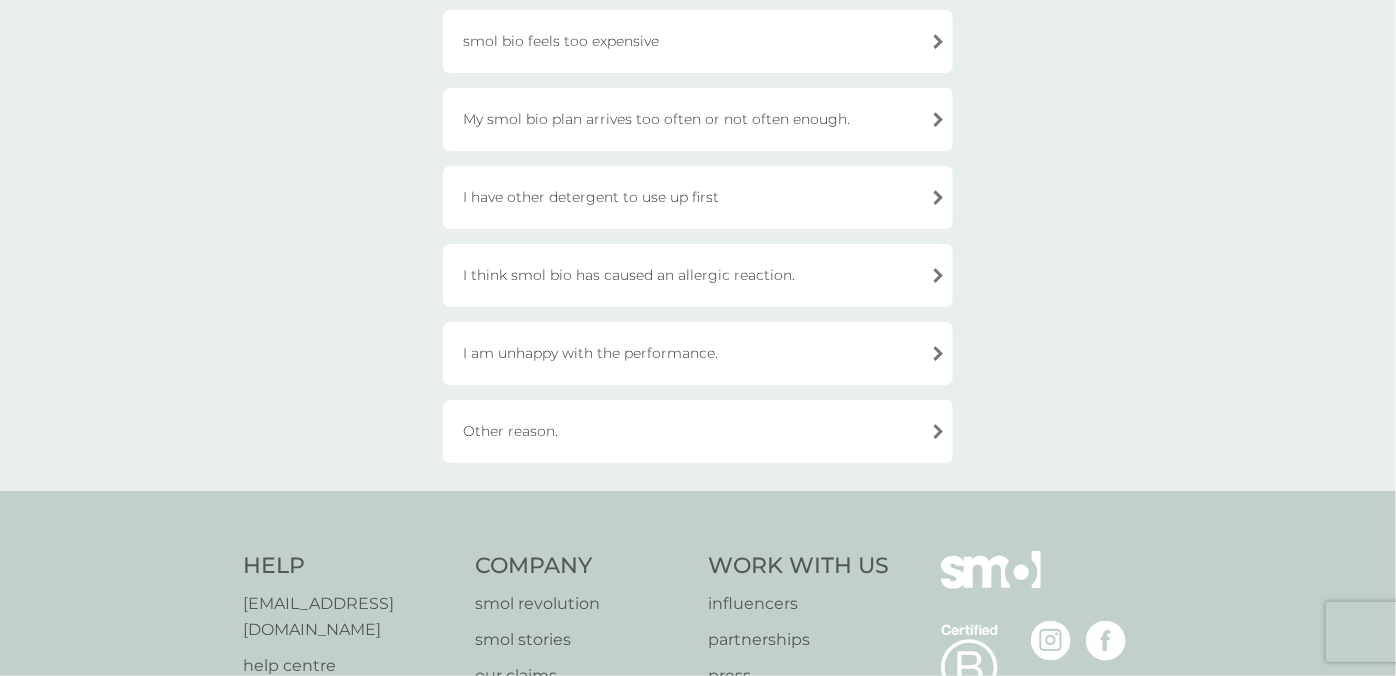 scroll, scrollTop: 648, scrollLeft: 0, axis: vertical 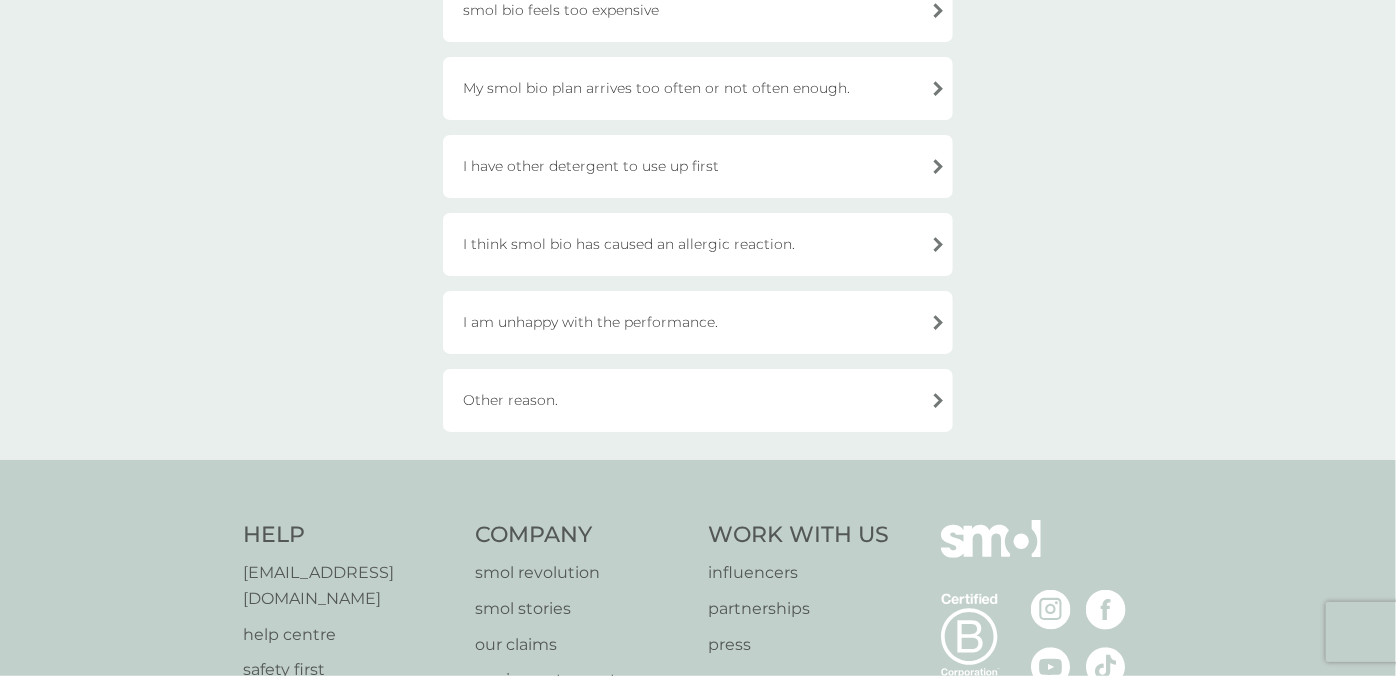 click on "Other reason." at bounding box center [698, 400] 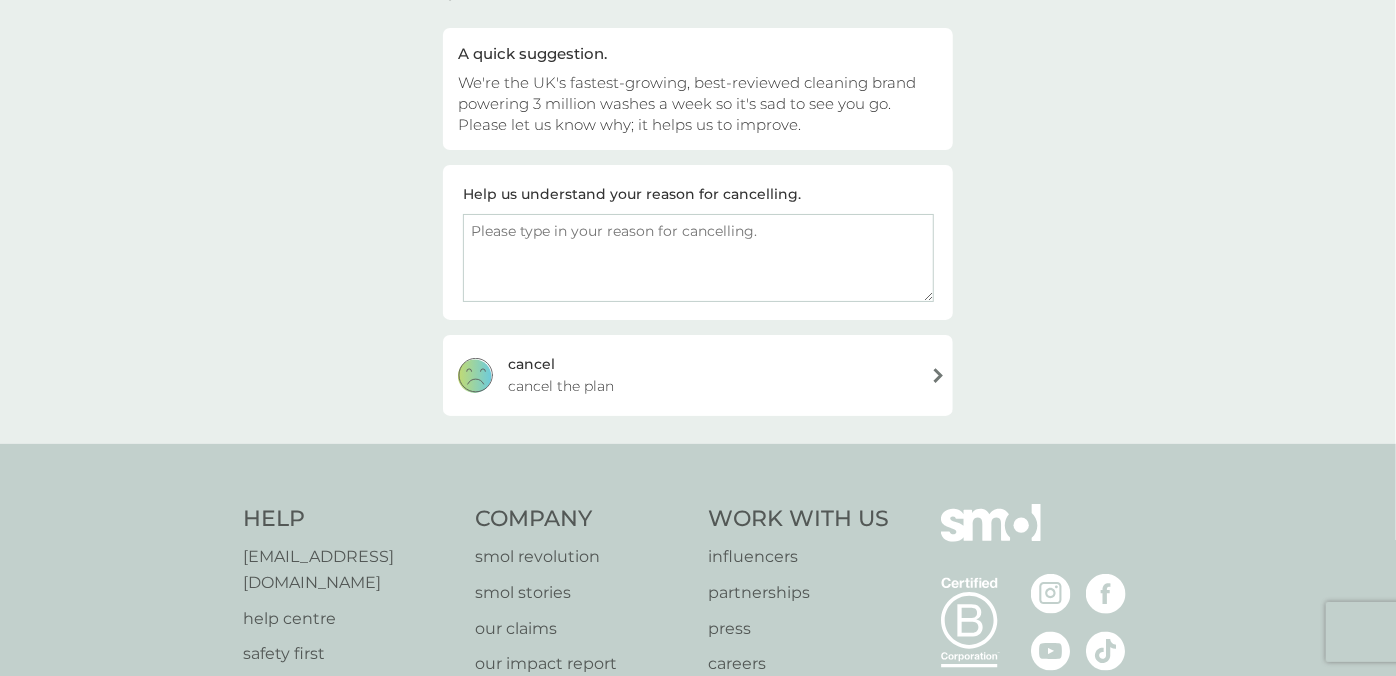 scroll, scrollTop: 177, scrollLeft: 0, axis: vertical 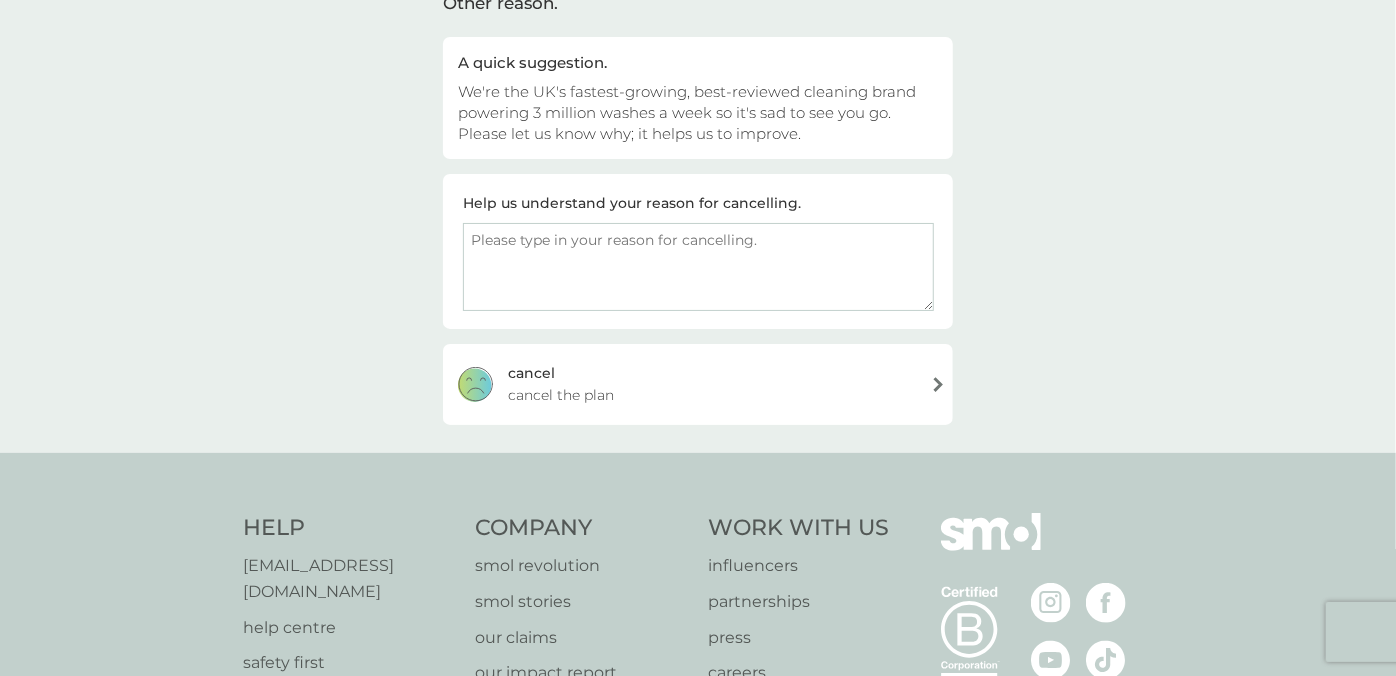click at bounding box center [698, 267] 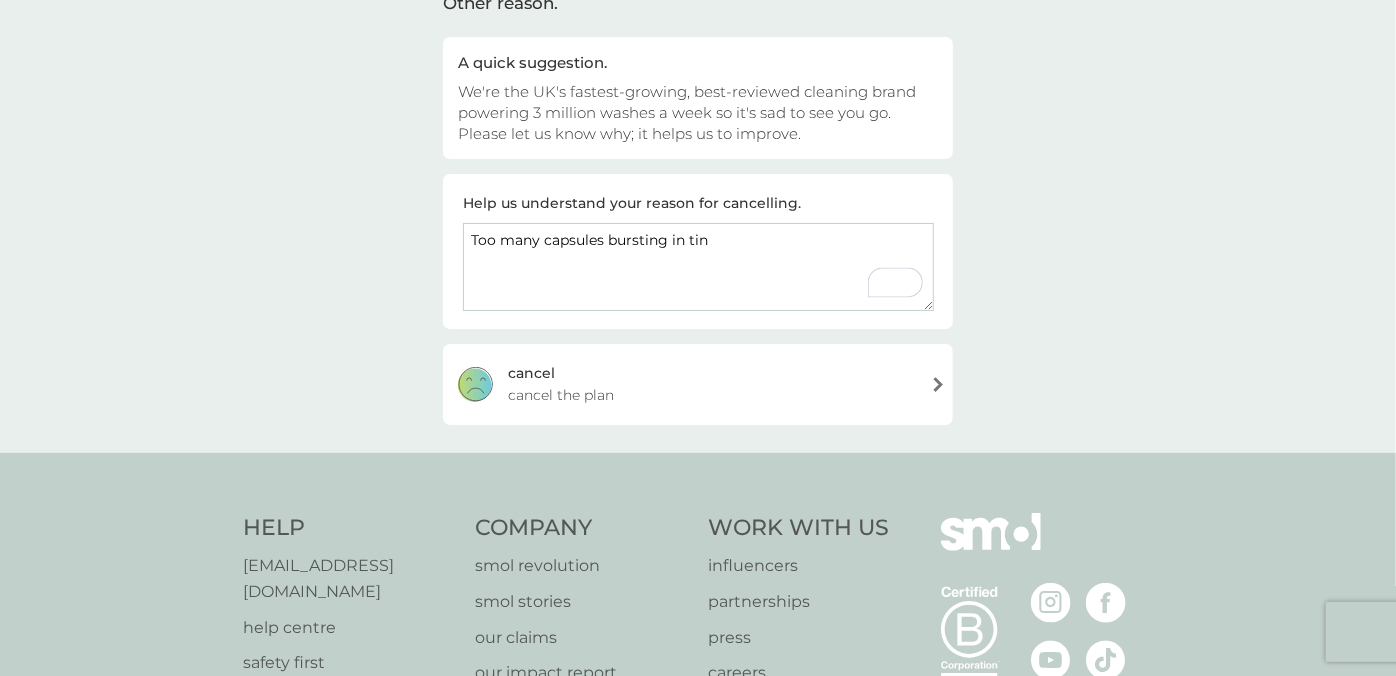 type on "Too many capsules bursting in tin" 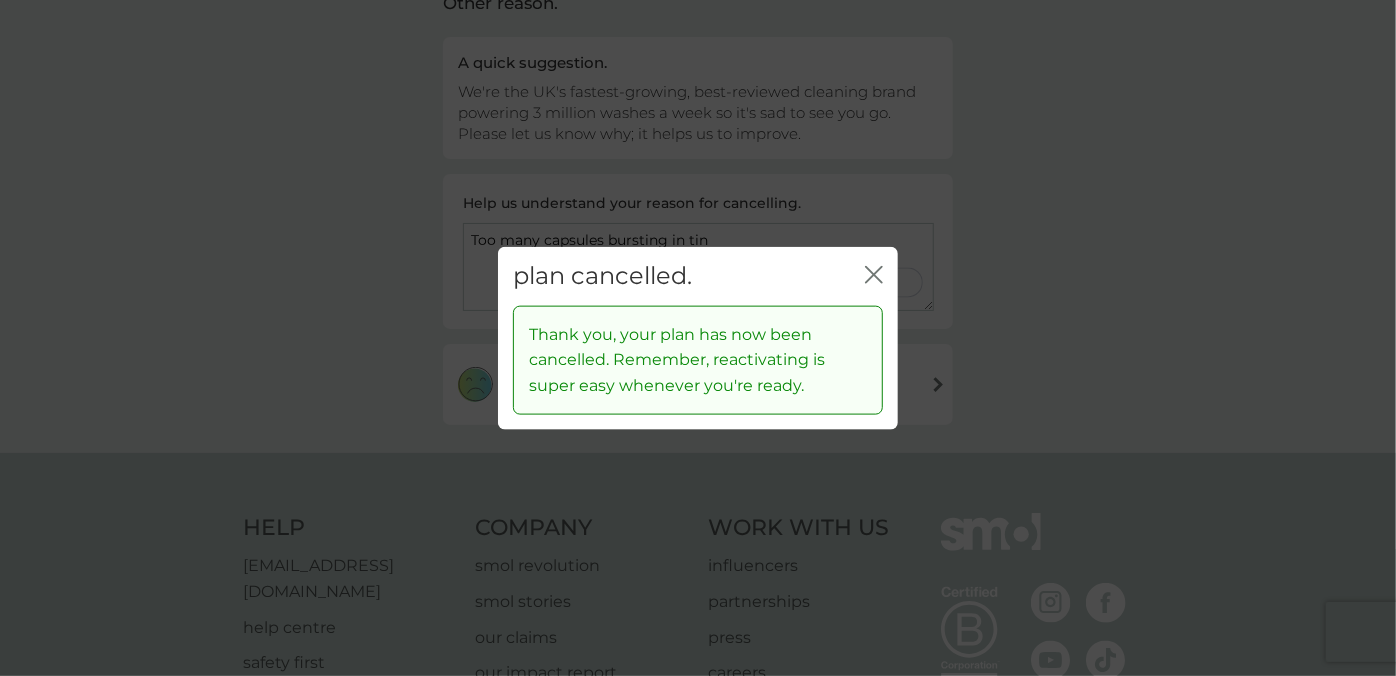 click on "close" 